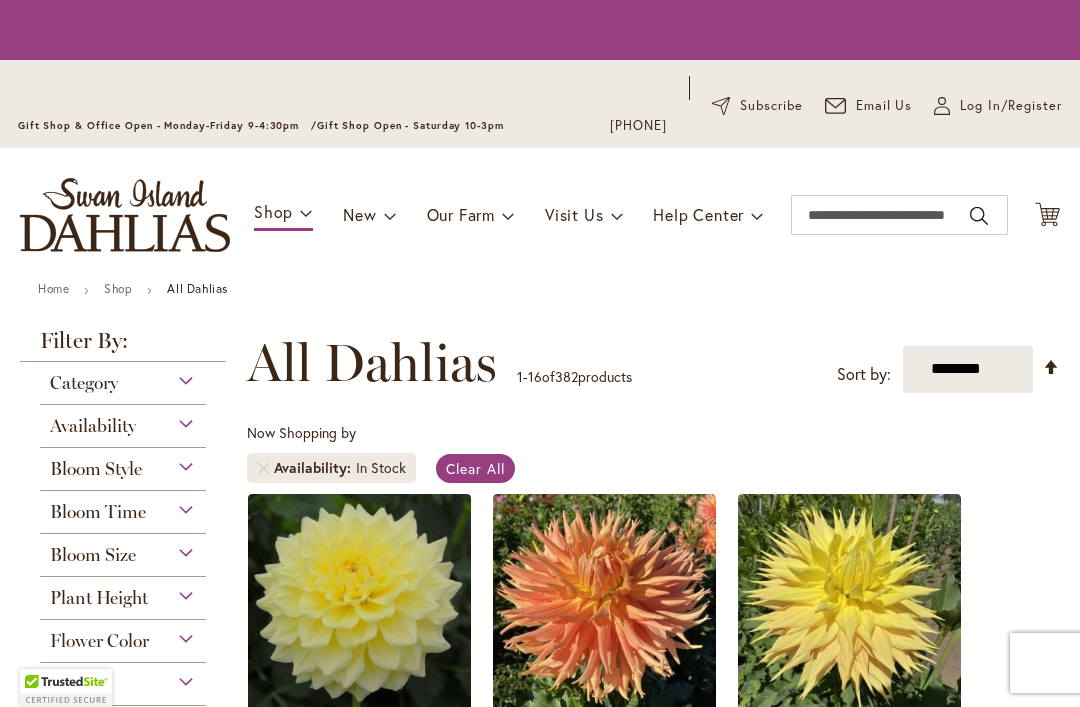 scroll, scrollTop: 0, scrollLeft: 0, axis: both 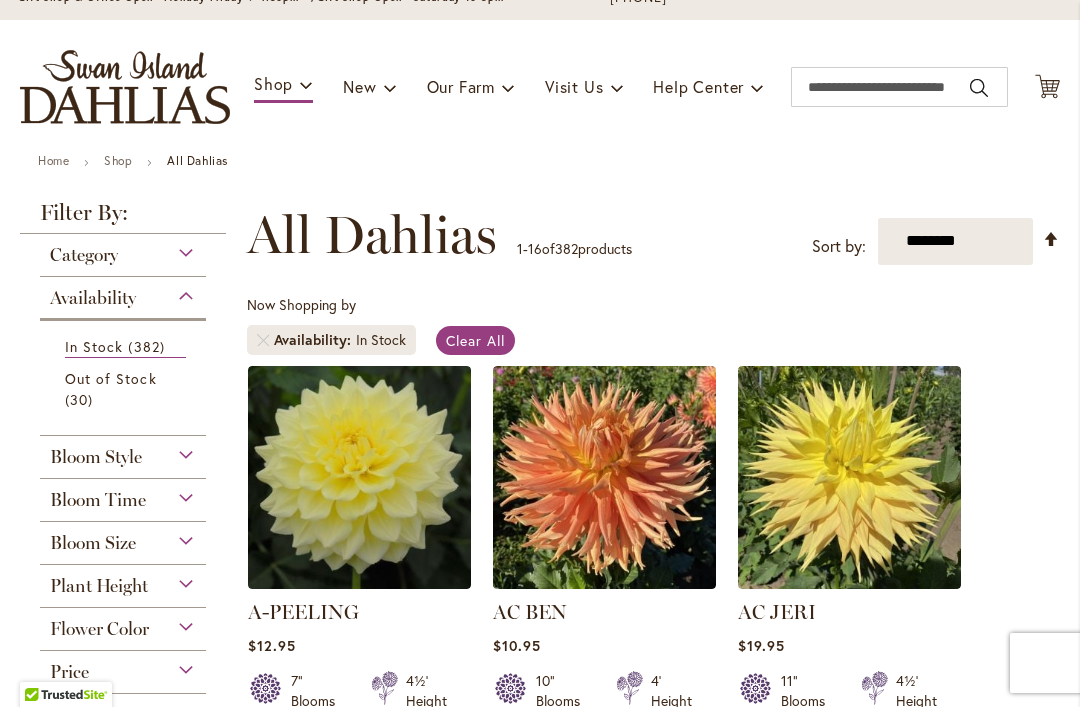 click on "Bloom Size" at bounding box center [123, 538] 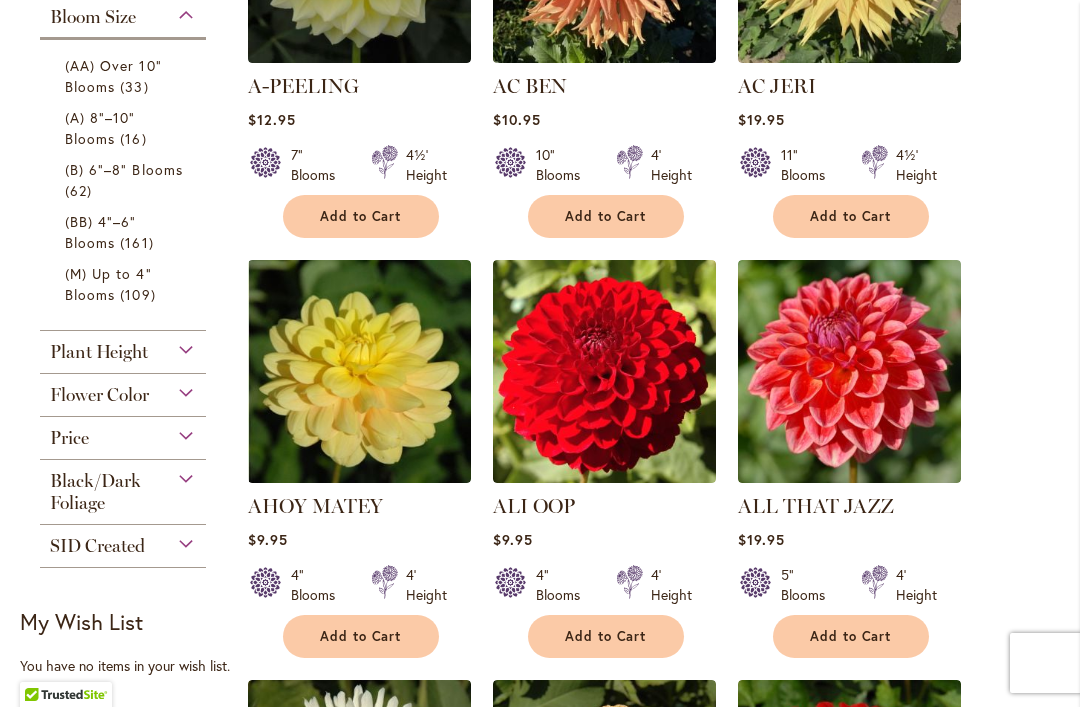 click on "(AA) Over 10" Blooms" at bounding box center (113, 76) 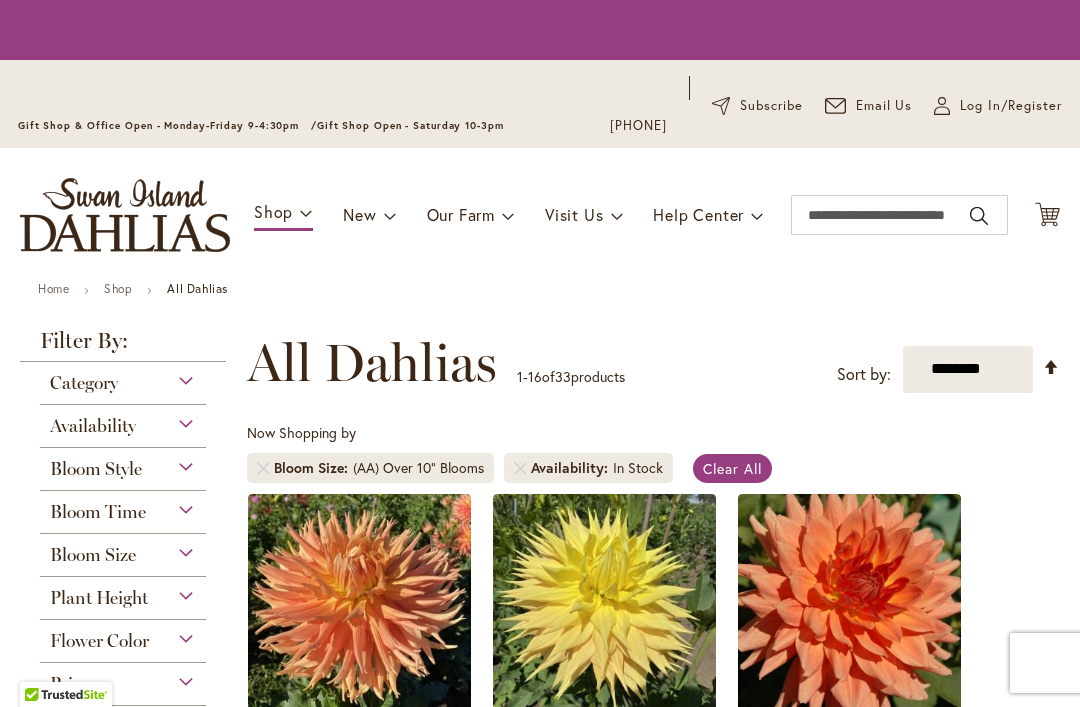 scroll, scrollTop: 0, scrollLeft: 0, axis: both 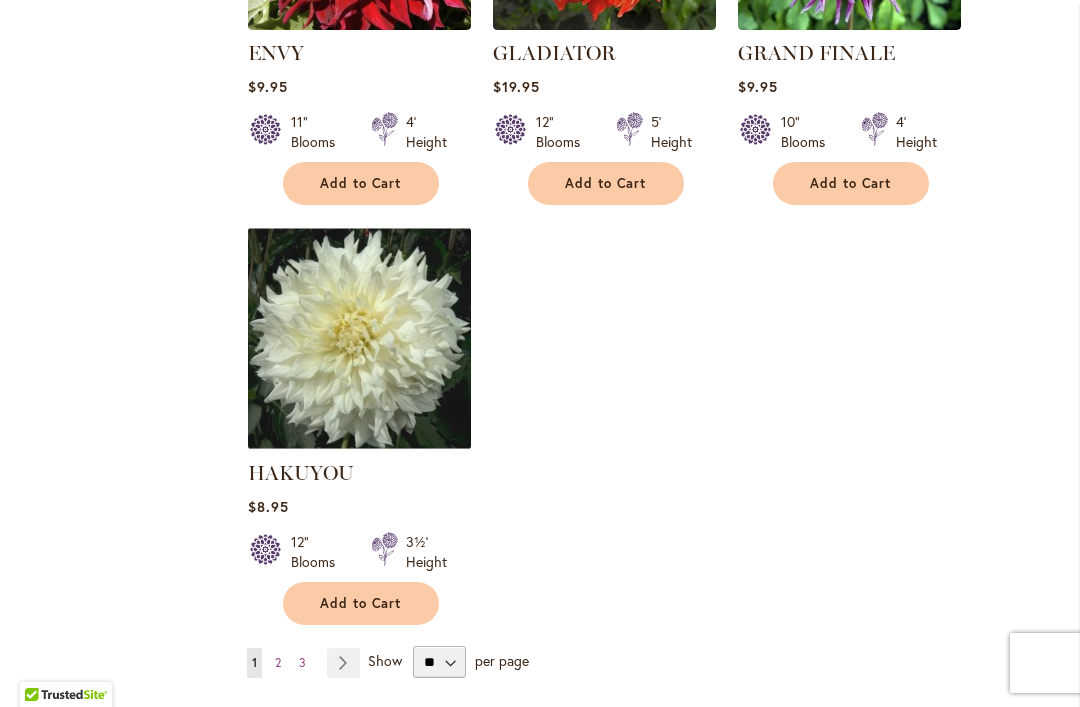 click on "2" at bounding box center [278, 662] 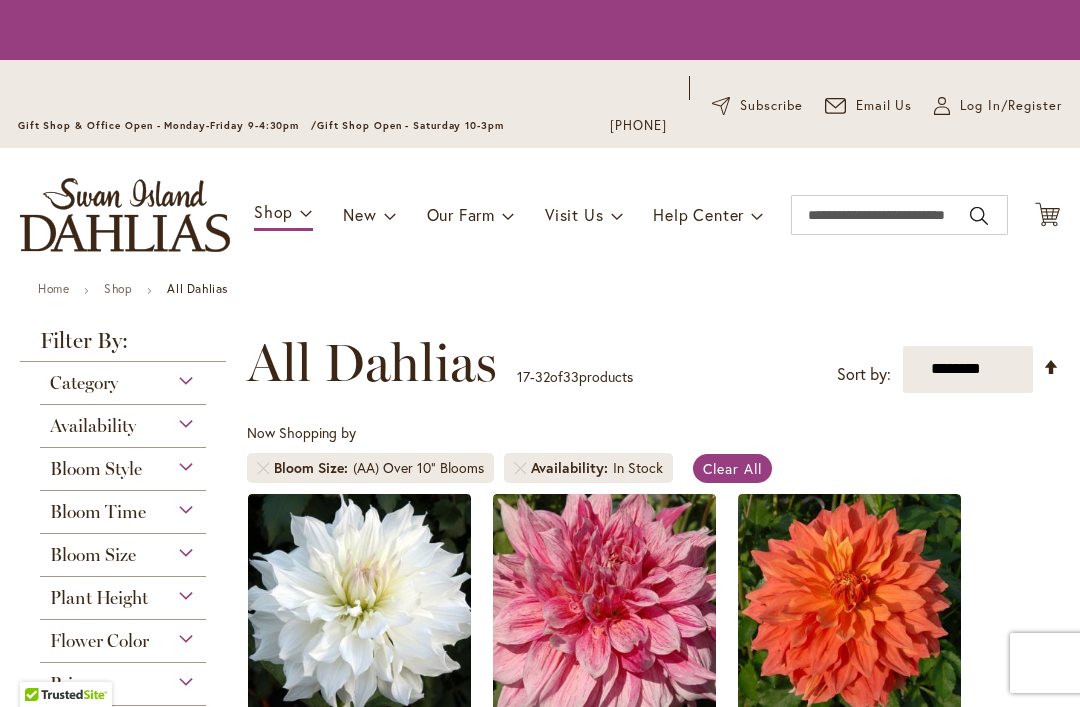 scroll, scrollTop: 0, scrollLeft: 0, axis: both 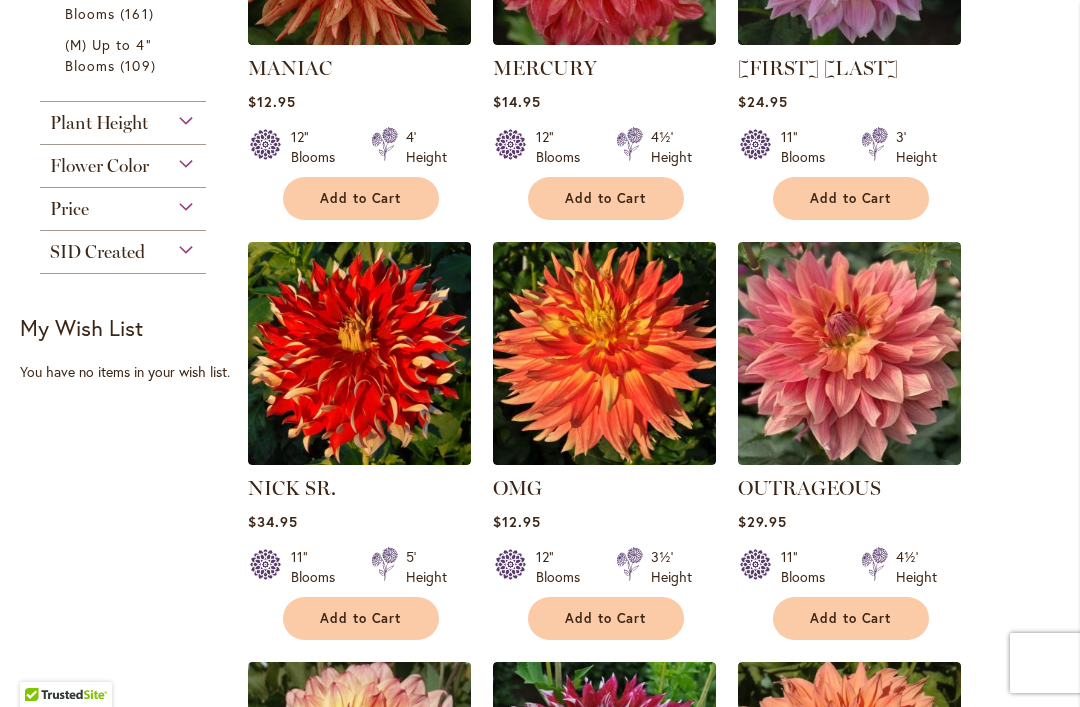click on "Add to Cart" at bounding box center [361, 618] 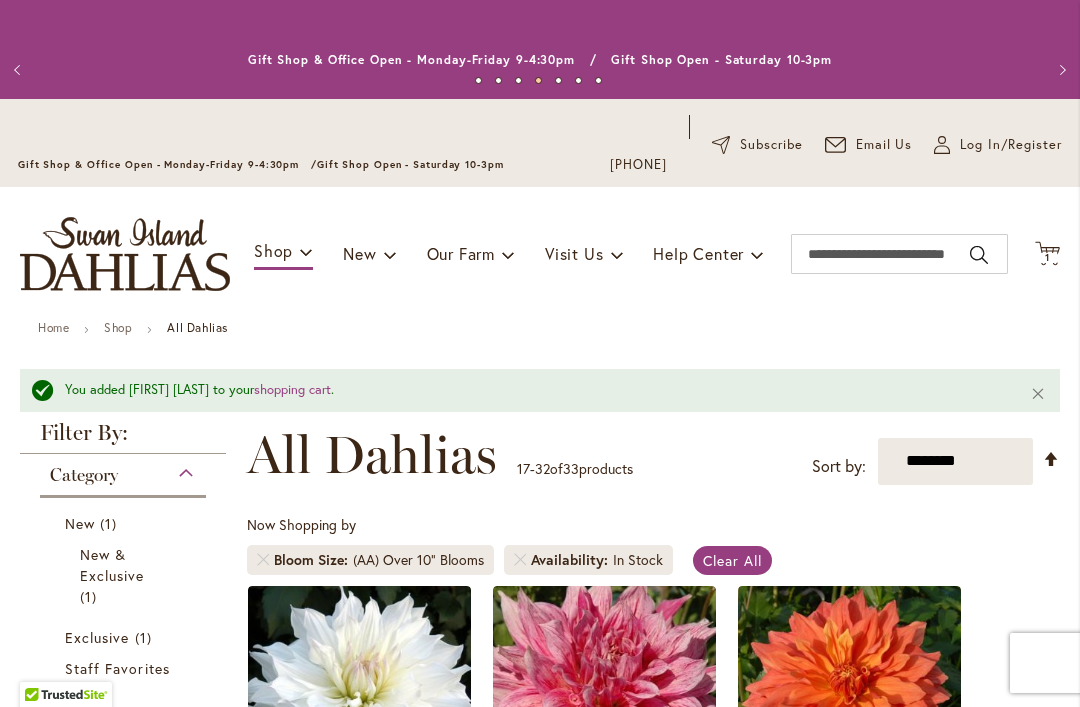 scroll, scrollTop: 0, scrollLeft: 0, axis: both 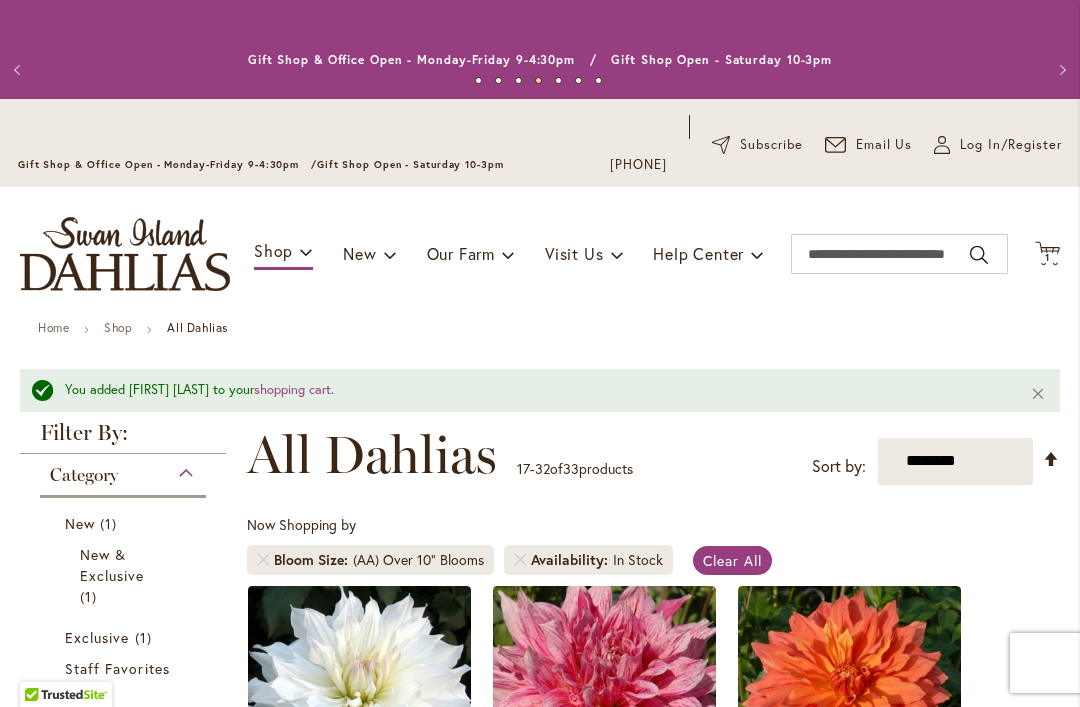 click on "1" at bounding box center [1047, 257] 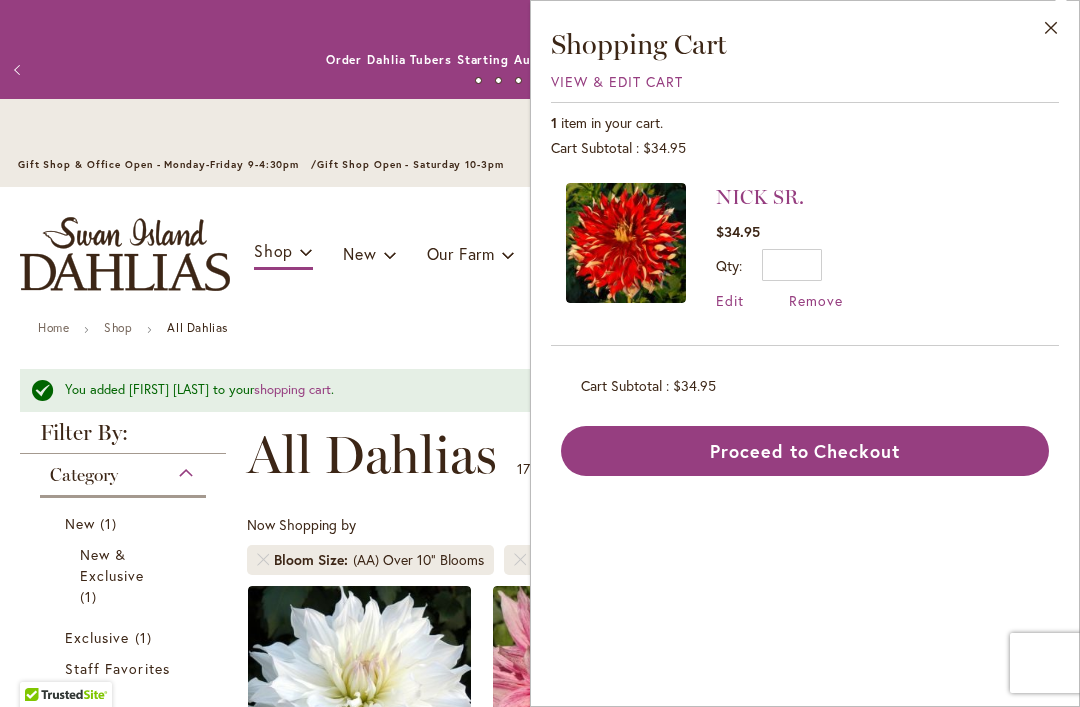 click on "Proceed to Checkout" at bounding box center (805, 451) 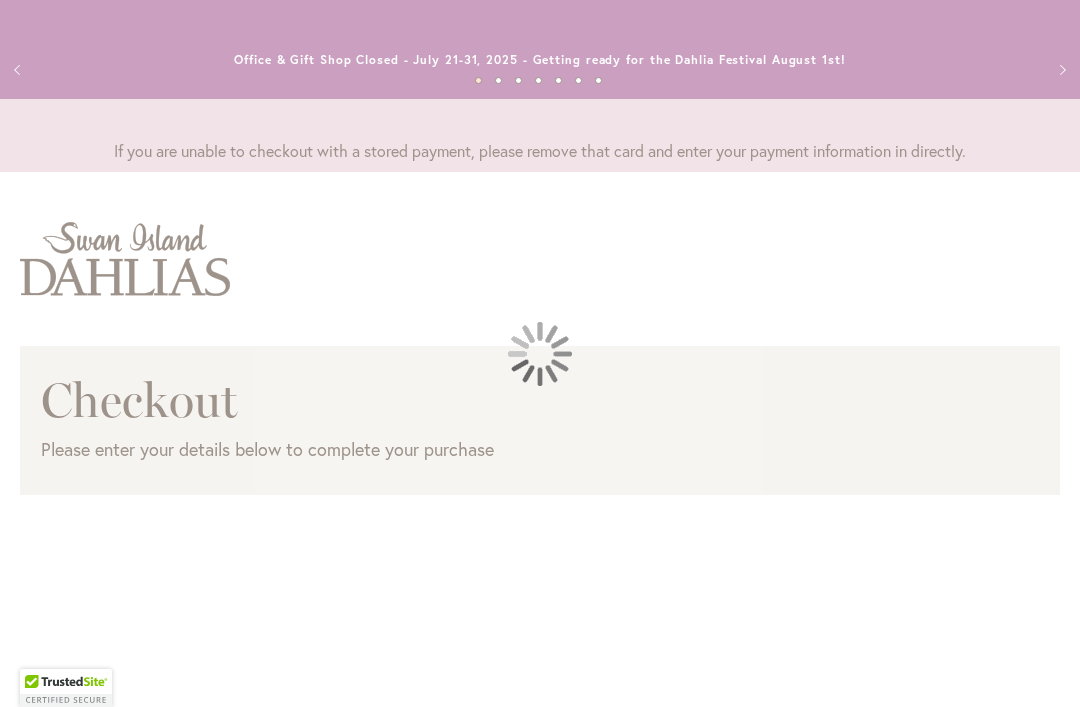 scroll, scrollTop: 0, scrollLeft: 0, axis: both 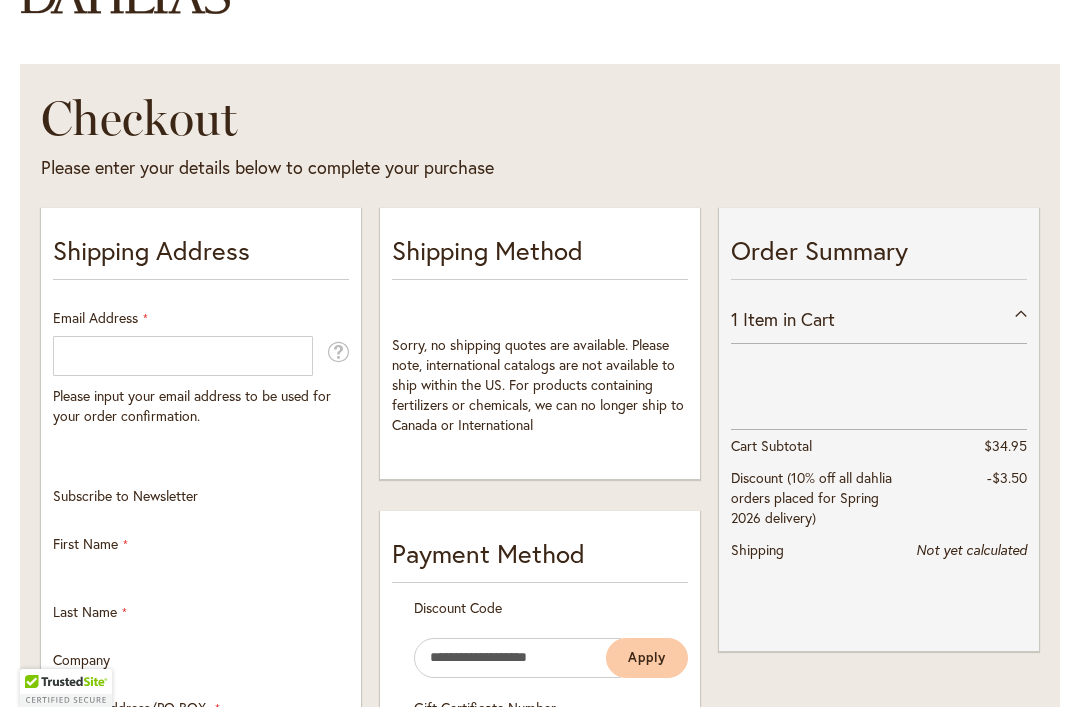 select on "**" 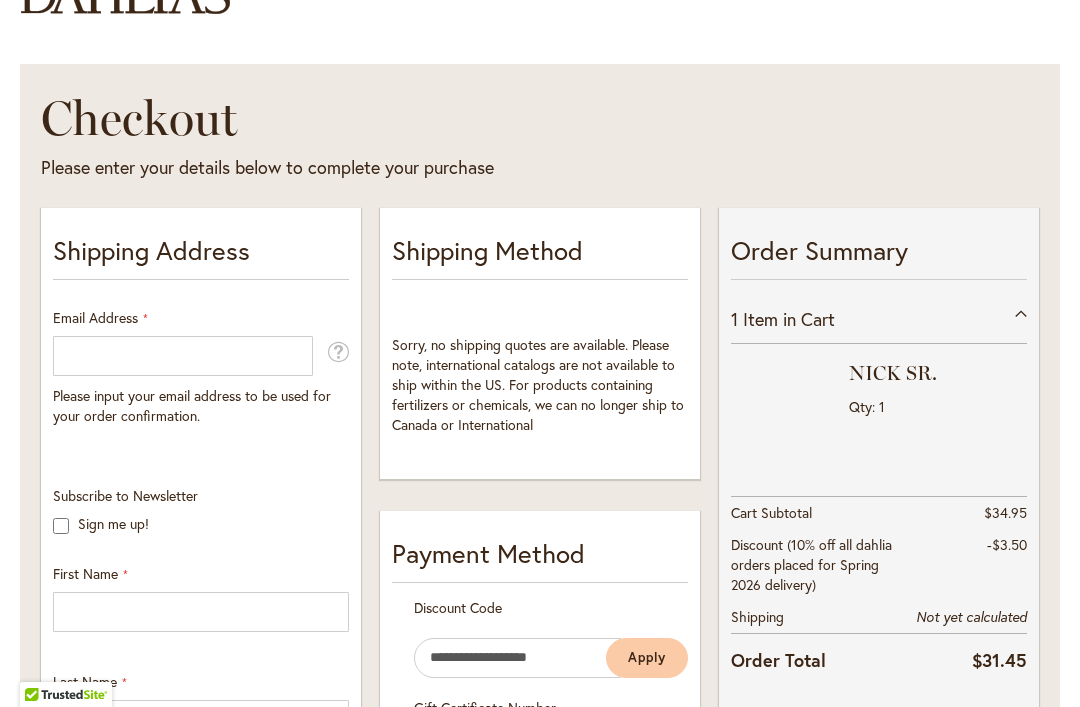 scroll, scrollTop: 276, scrollLeft: 0, axis: vertical 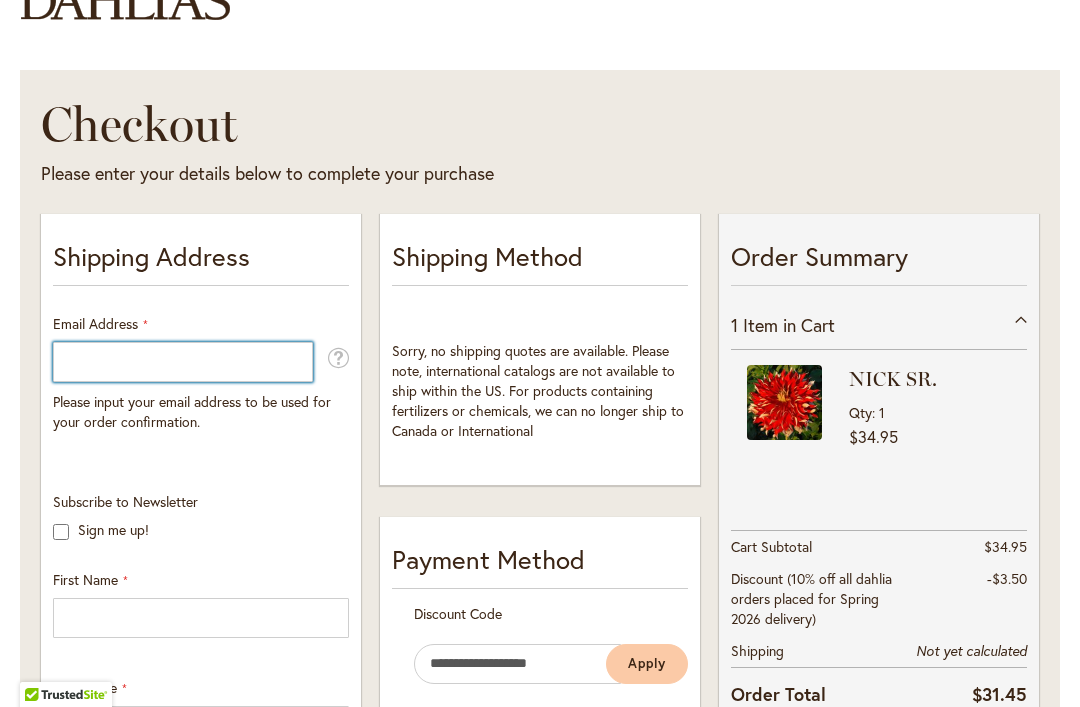 click on "Email Address" at bounding box center (183, 362) 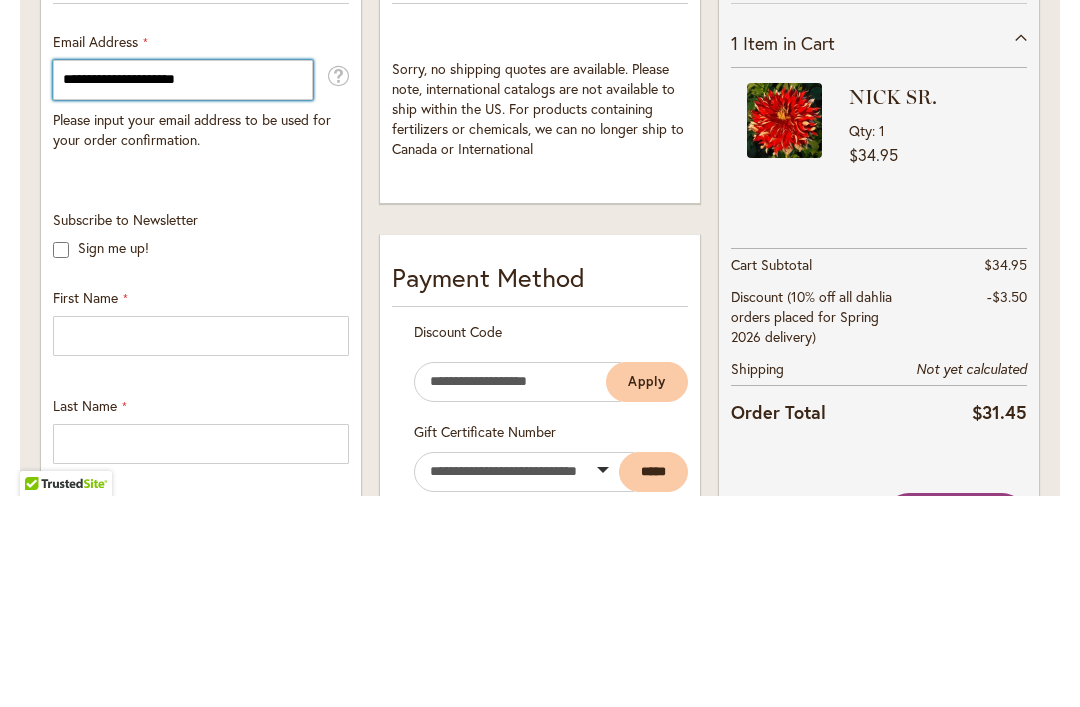 scroll, scrollTop: 348, scrollLeft: 0, axis: vertical 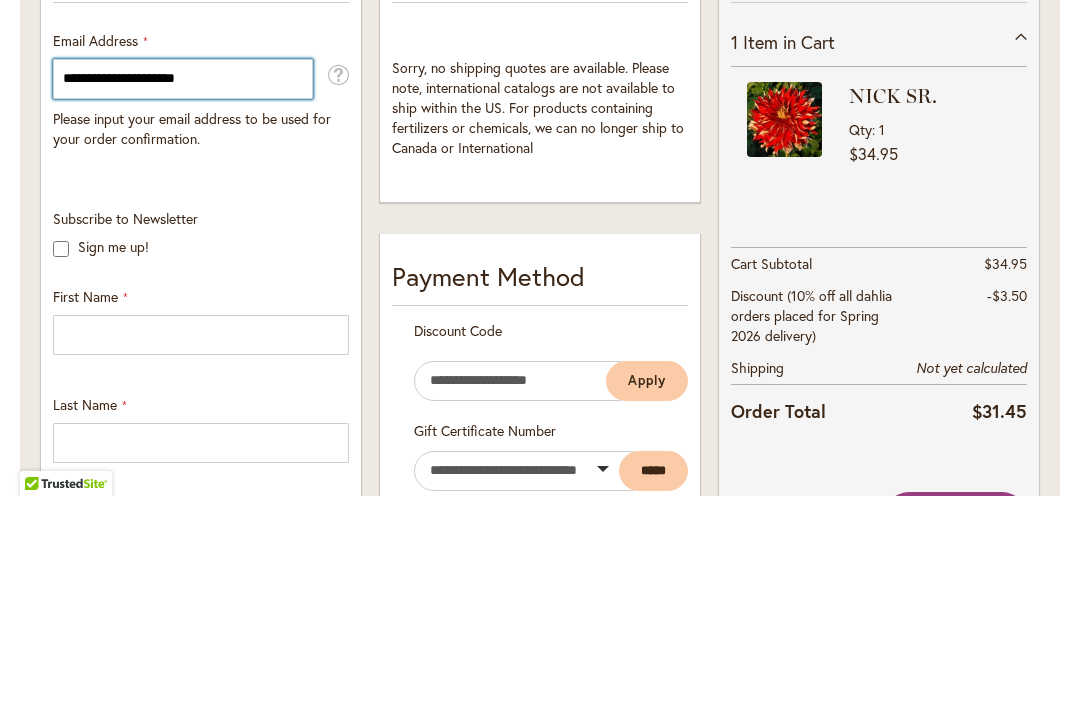 type on "**********" 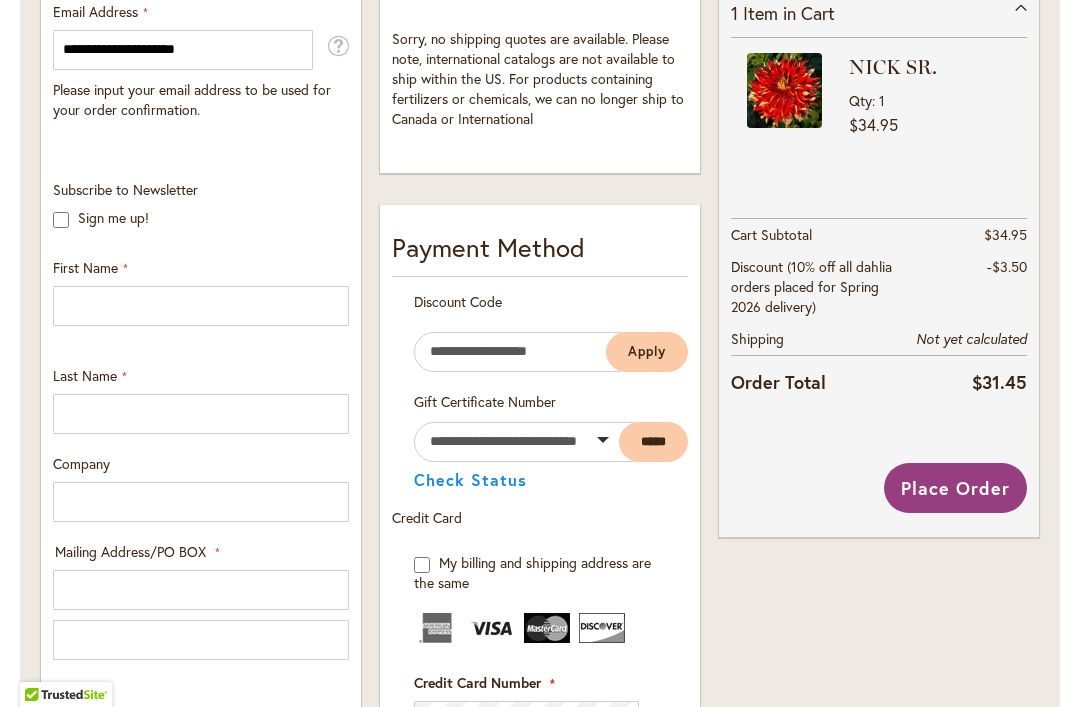 scroll, scrollTop: 590, scrollLeft: 0, axis: vertical 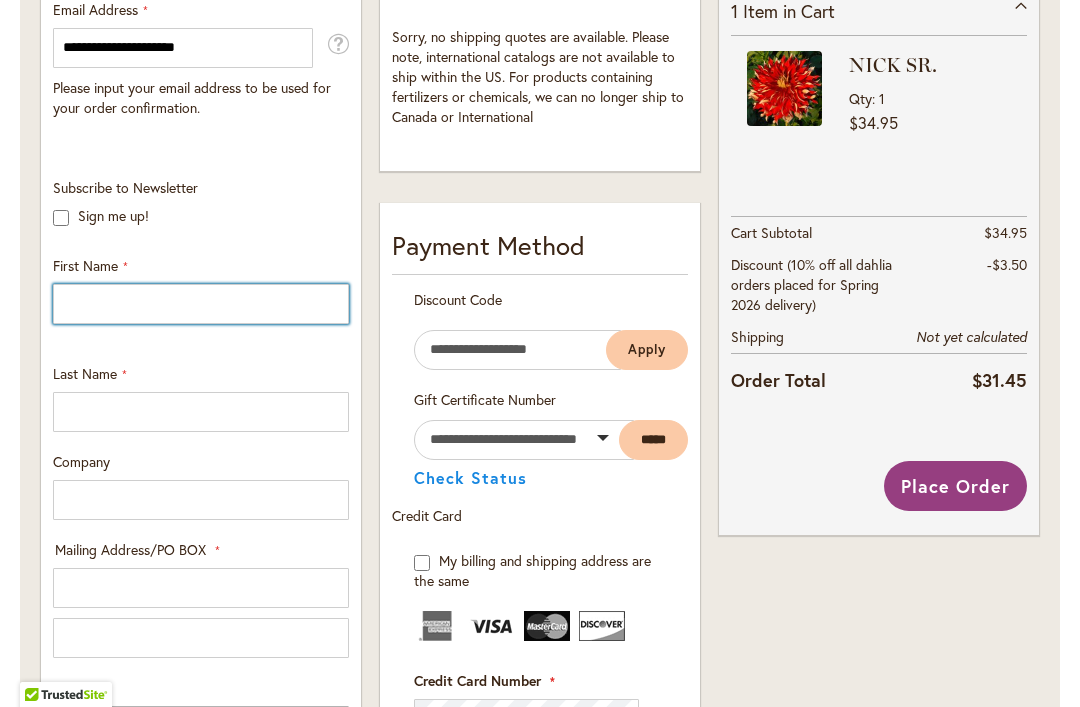 click on "First Name" at bounding box center (201, 304) 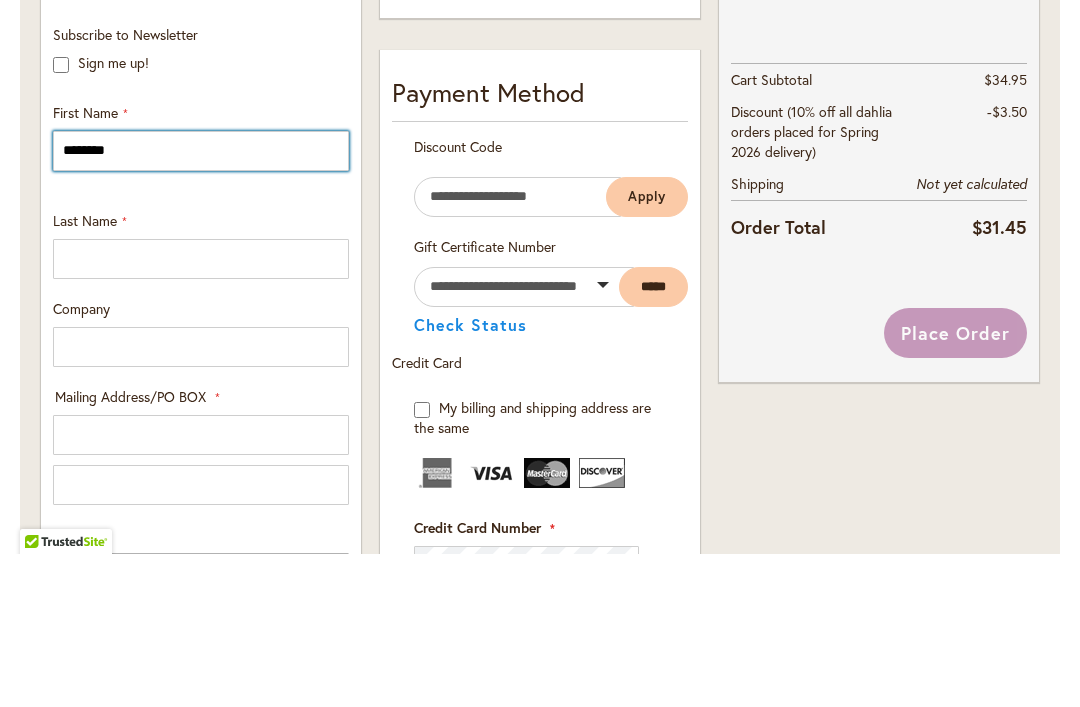 type on "********" 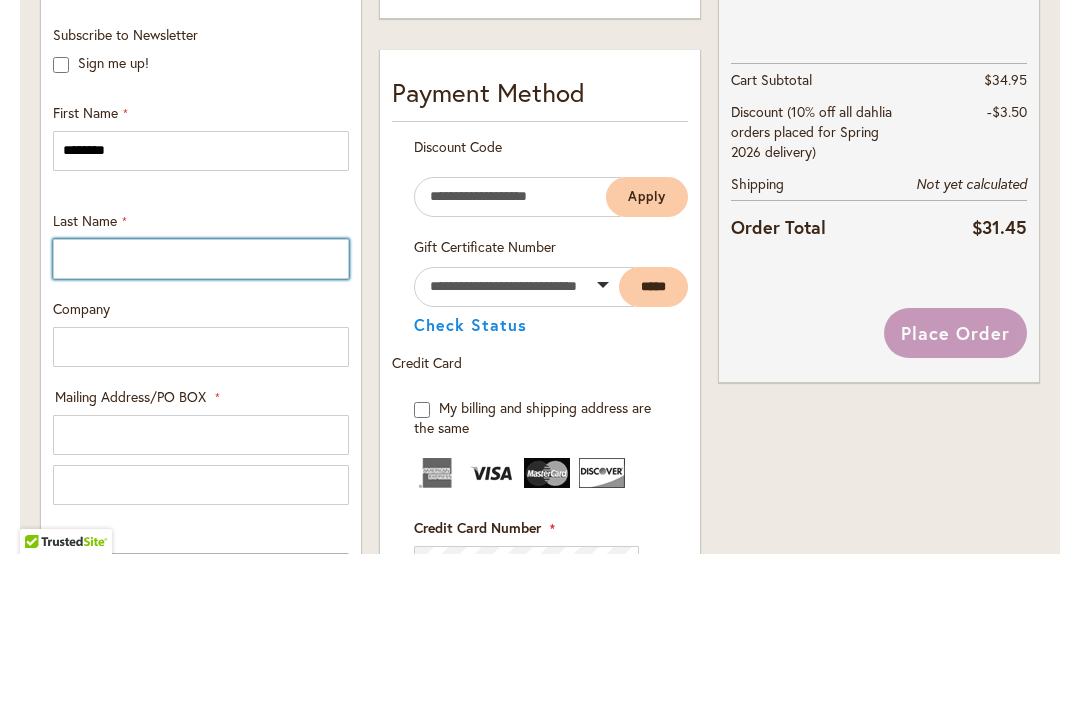 click on "Last Name" at bounding box center (201, 412) 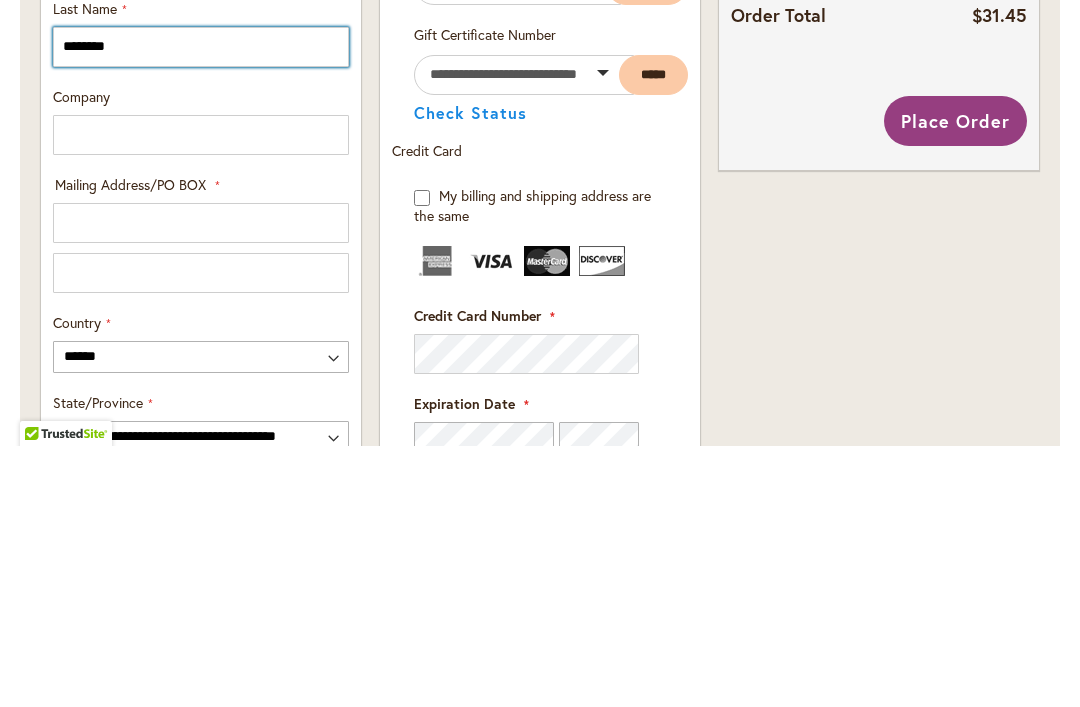 scroll, scrollTop: 694, scrollLeft: 0, axis: vertical 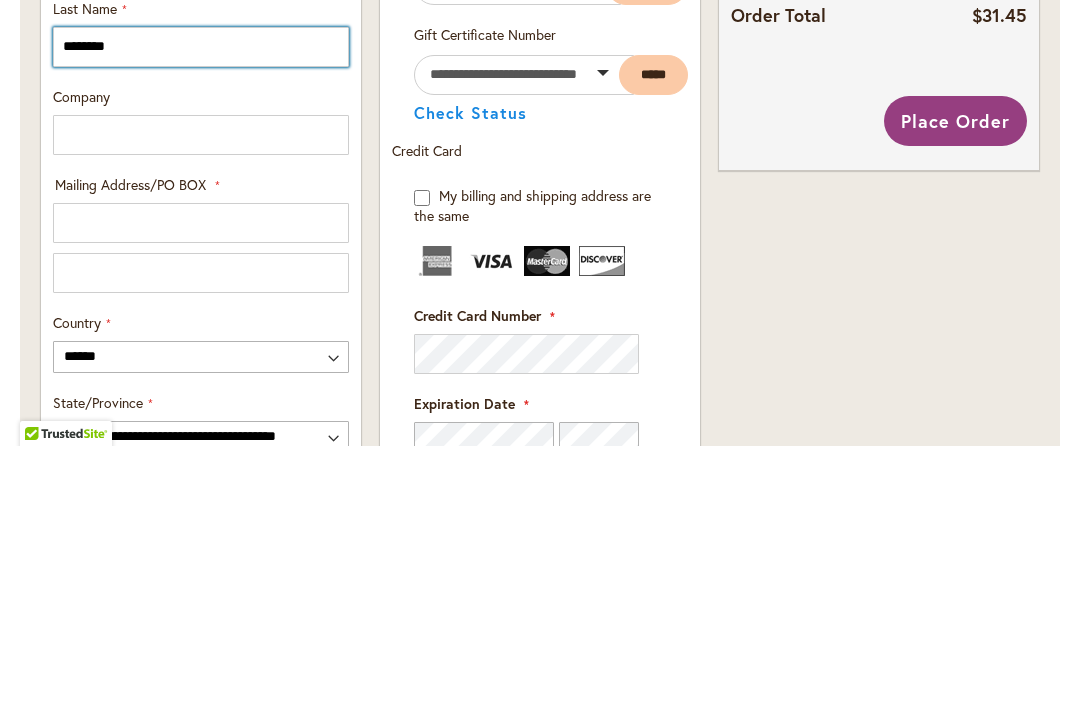 type on "********" 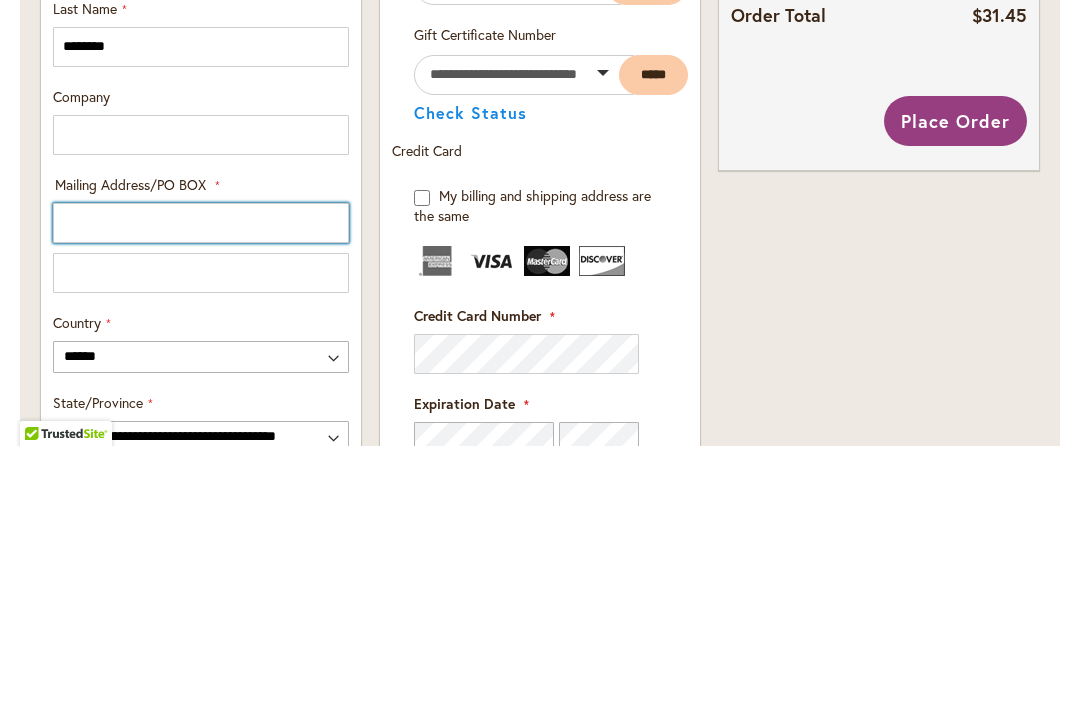 click on "Mailing Address/PO BOX: Line 1" at bounding box center [201, 484] 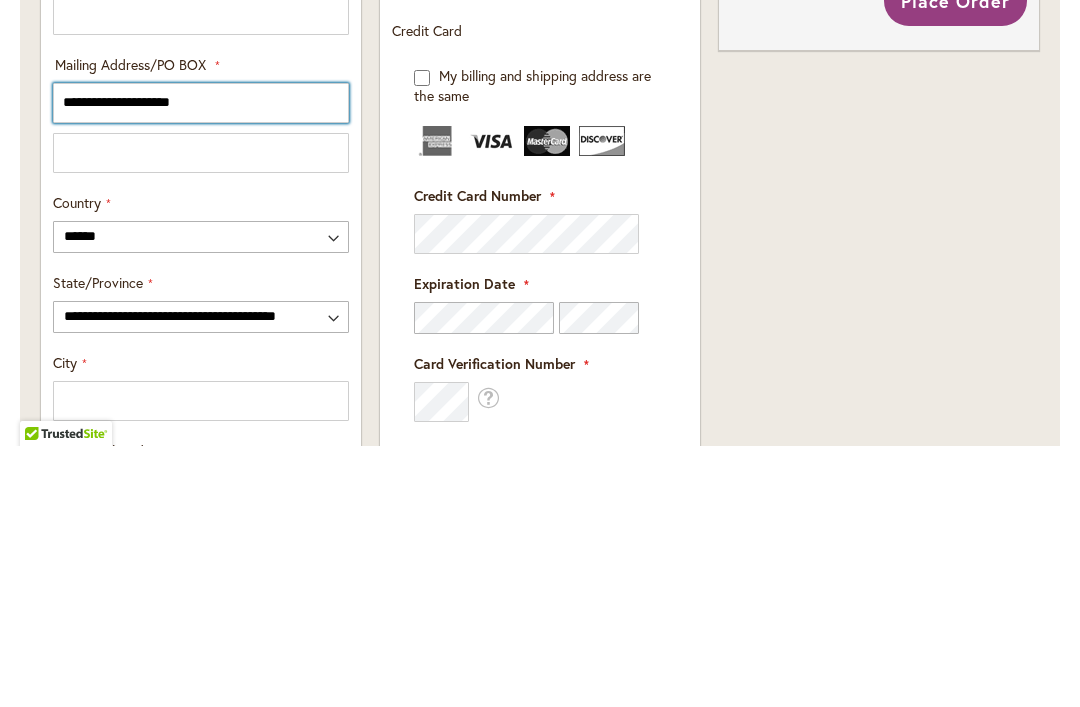 scroll, scrollTop: 851, scrollLeft: 0, axis: vertical 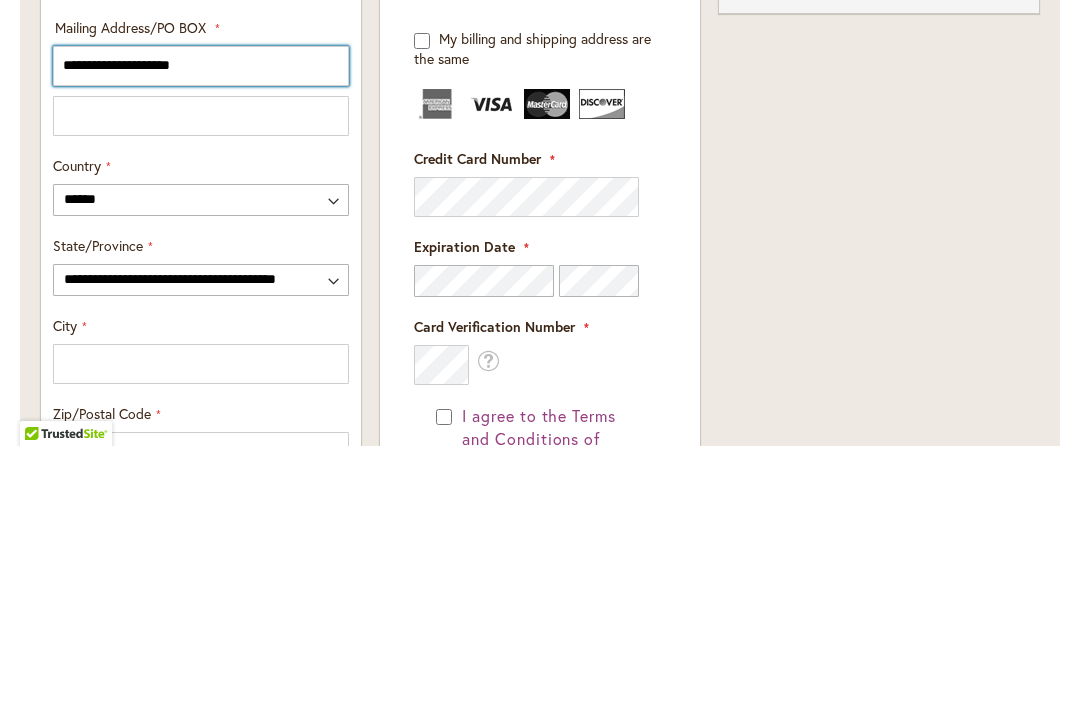type on "**********" 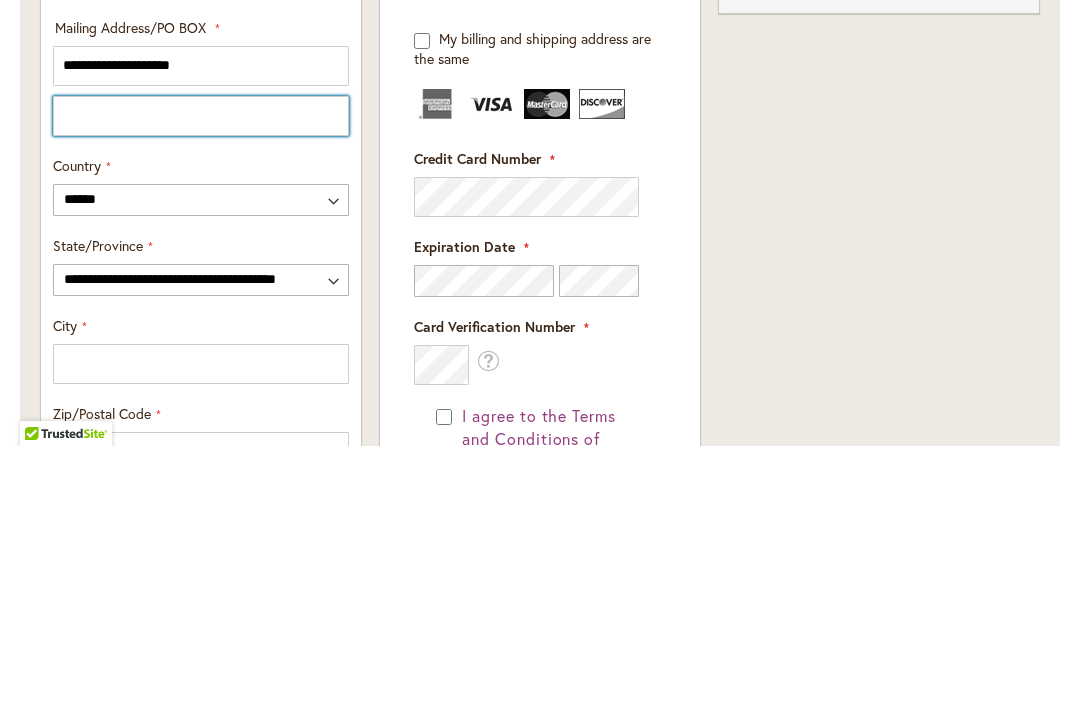 click on "Mailing Address/PO BOX: Line 2" at bounding box center (201, 377) 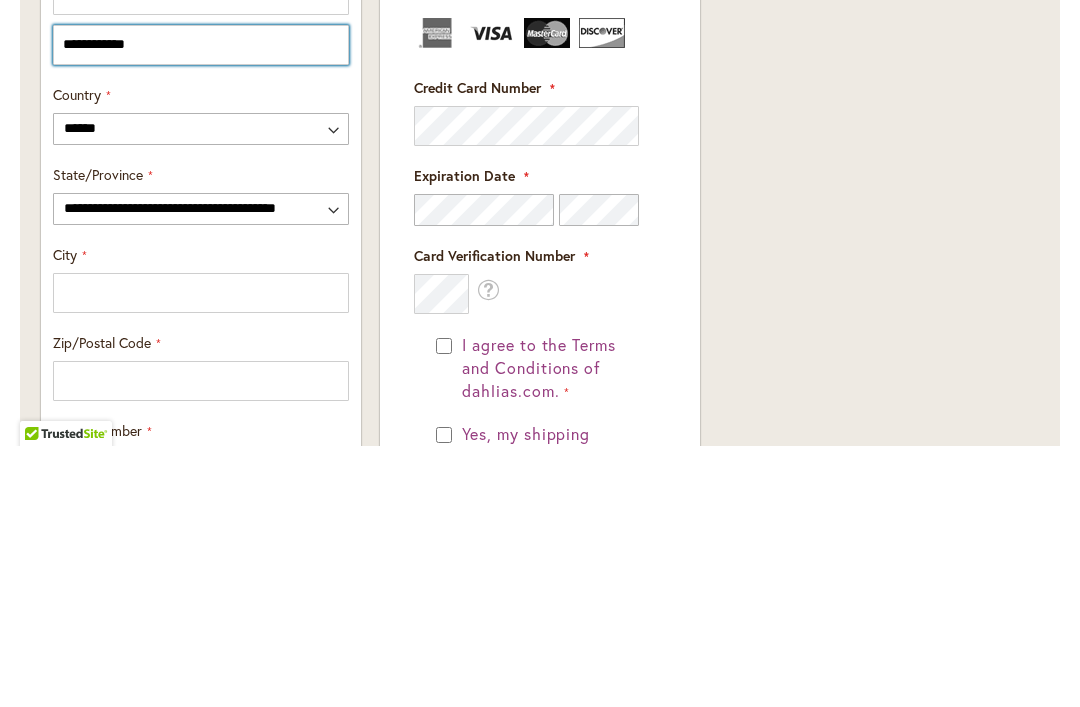 scroll, scrollTop: 931, scrollLeft: 0, axis: vertical 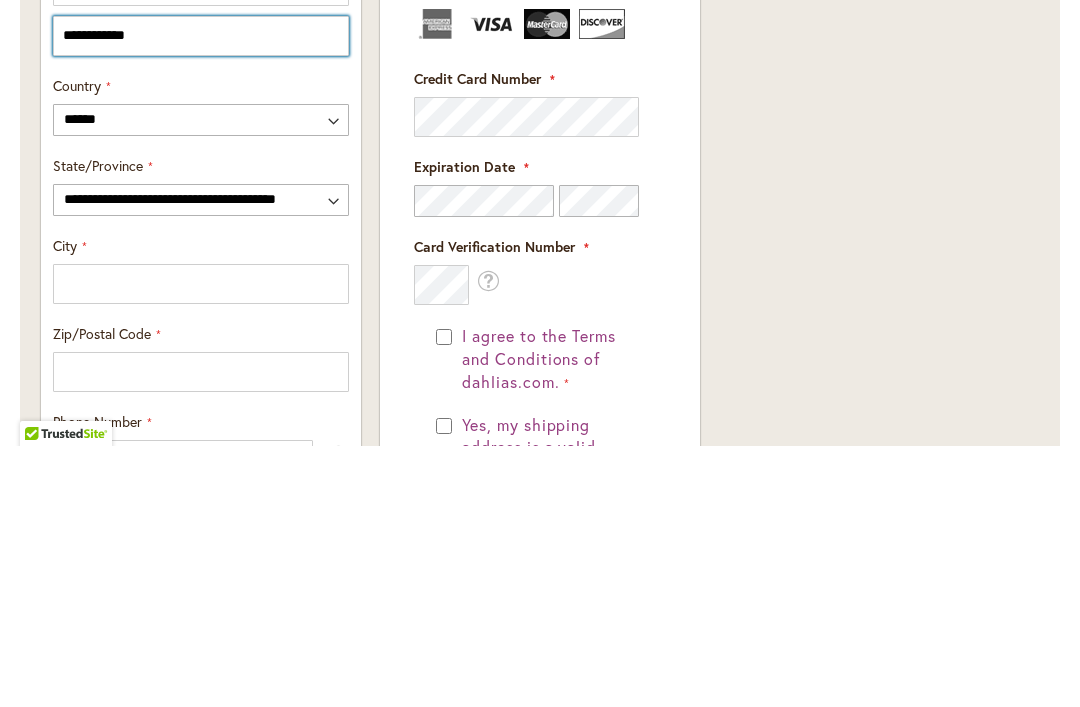 type on "**********" 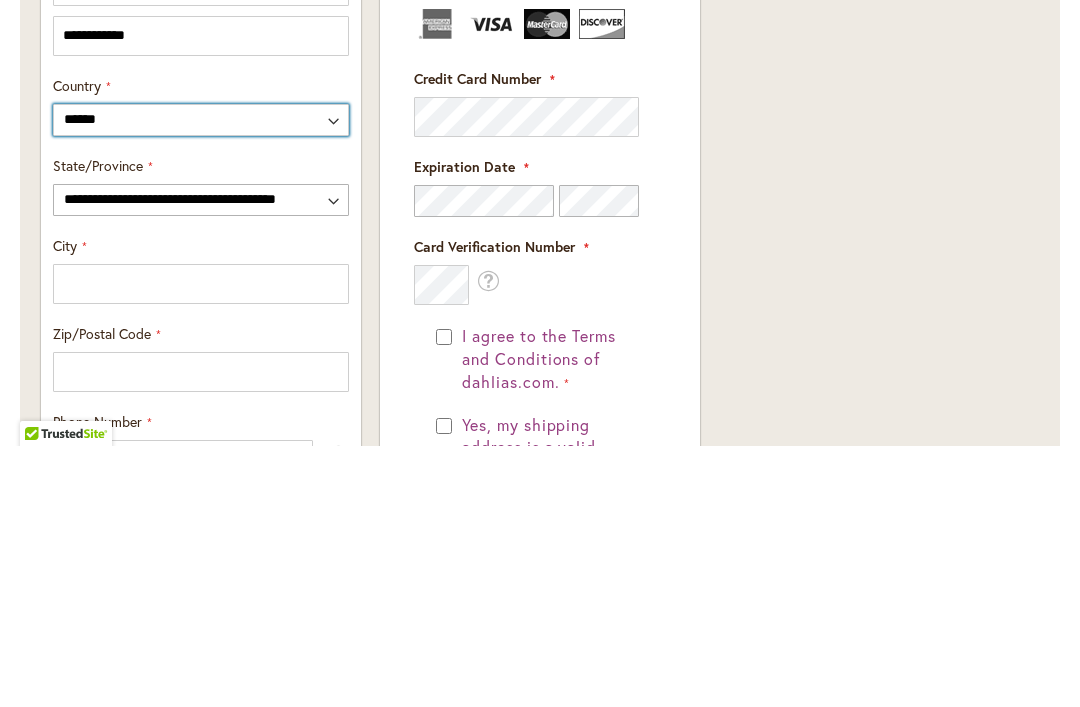 click on "**********" at bounding box center [201, 381] 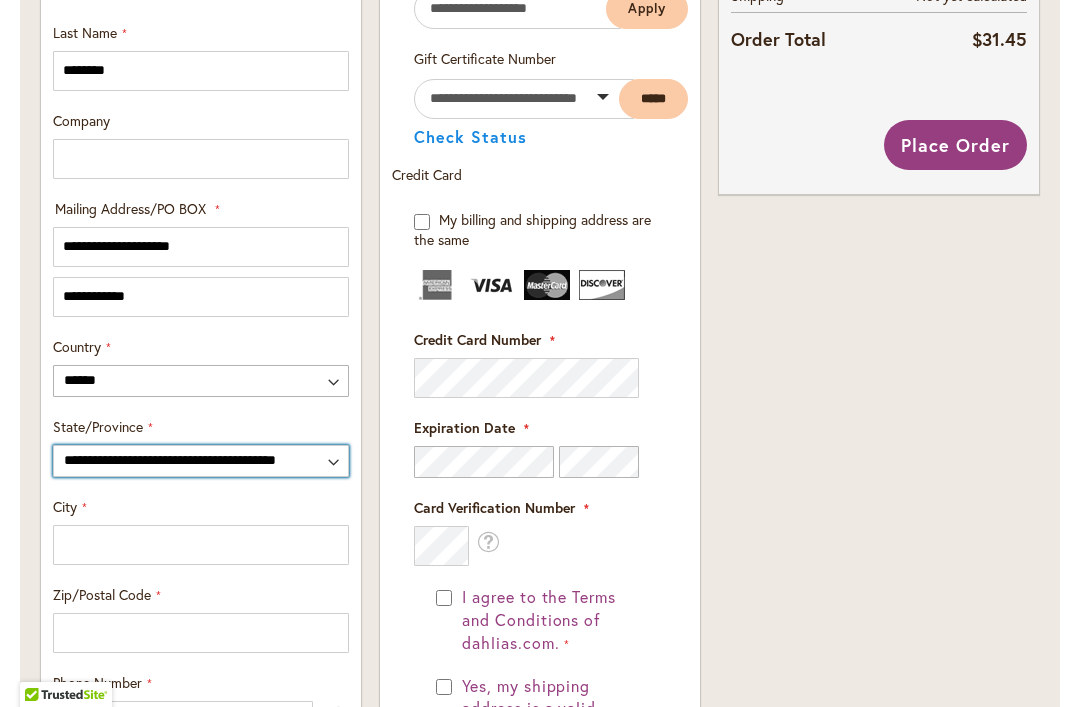 click on "**********" at bounding box center [201, 461] 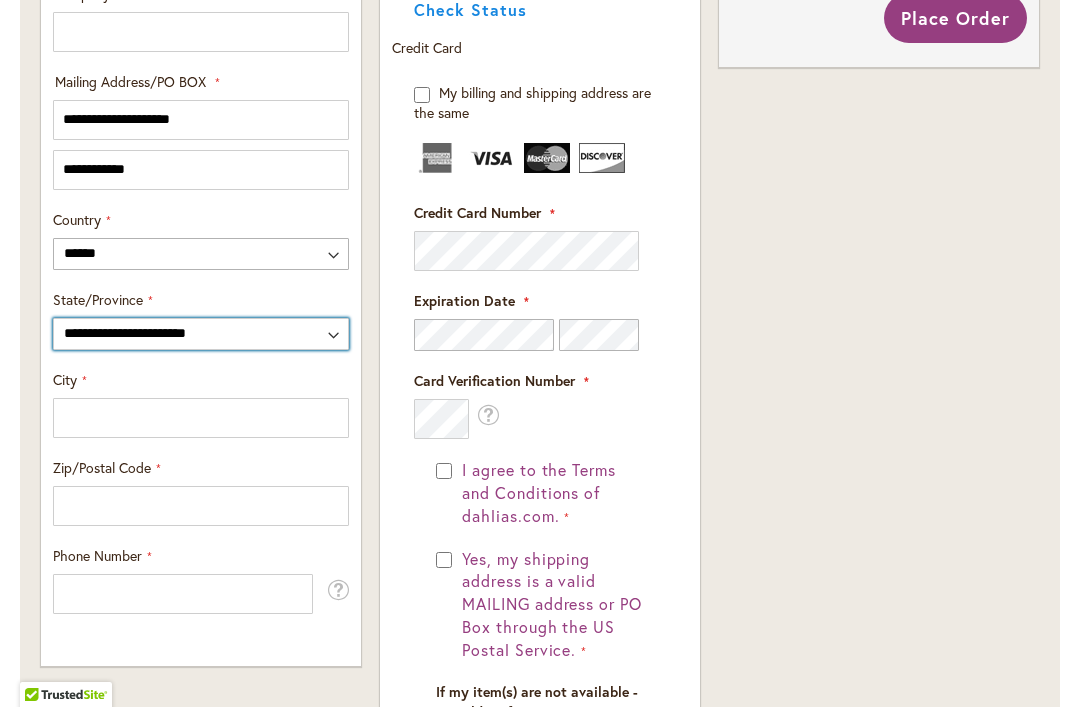 scroll, scrollTop: 1060, scrollLeft: 0, axis: vertical 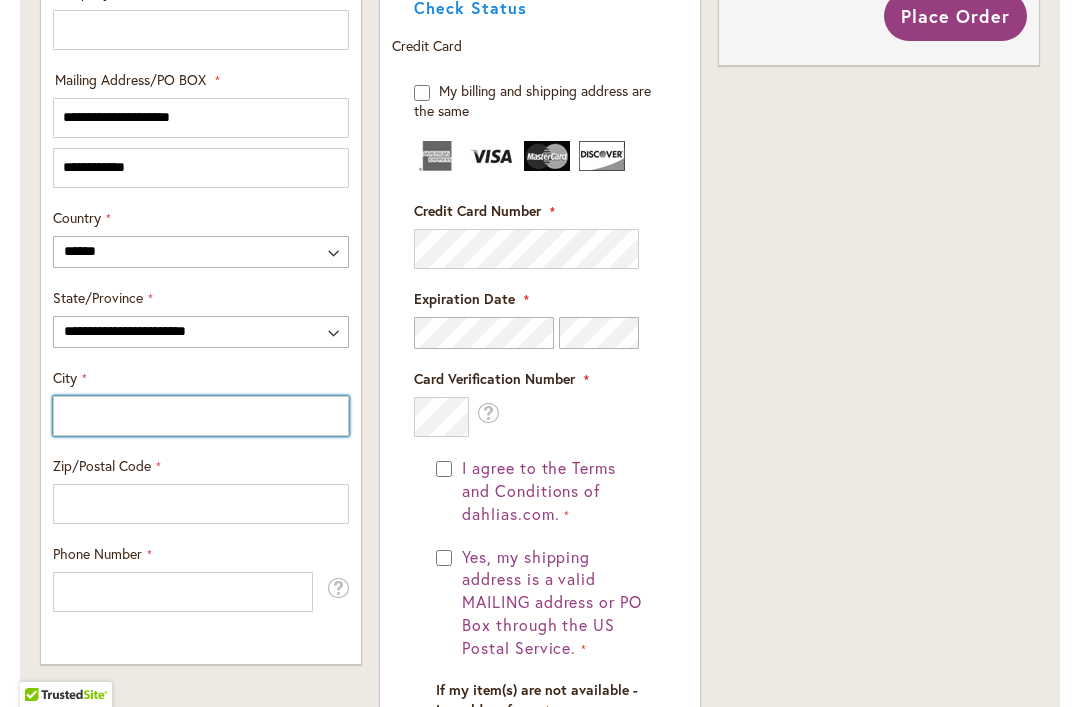 click on "City" at bounding box center [201, 416] 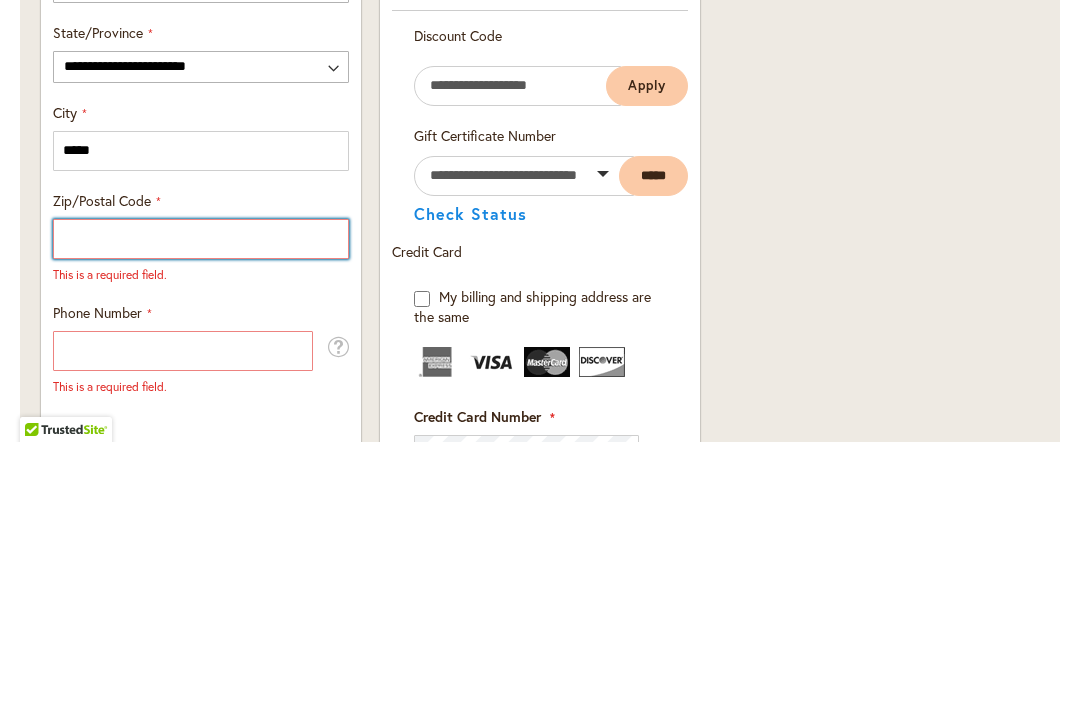 click on "Zip/Postal Code" at bounding box center (201, 504) 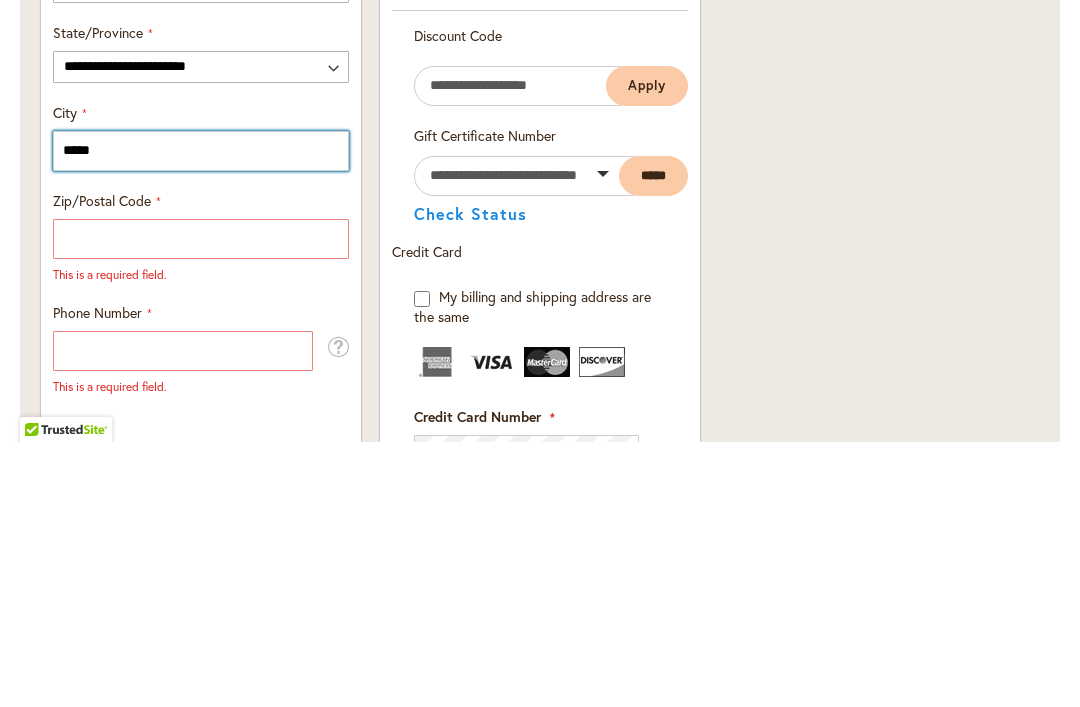 click on "*****" at bounding box center (201, 416) 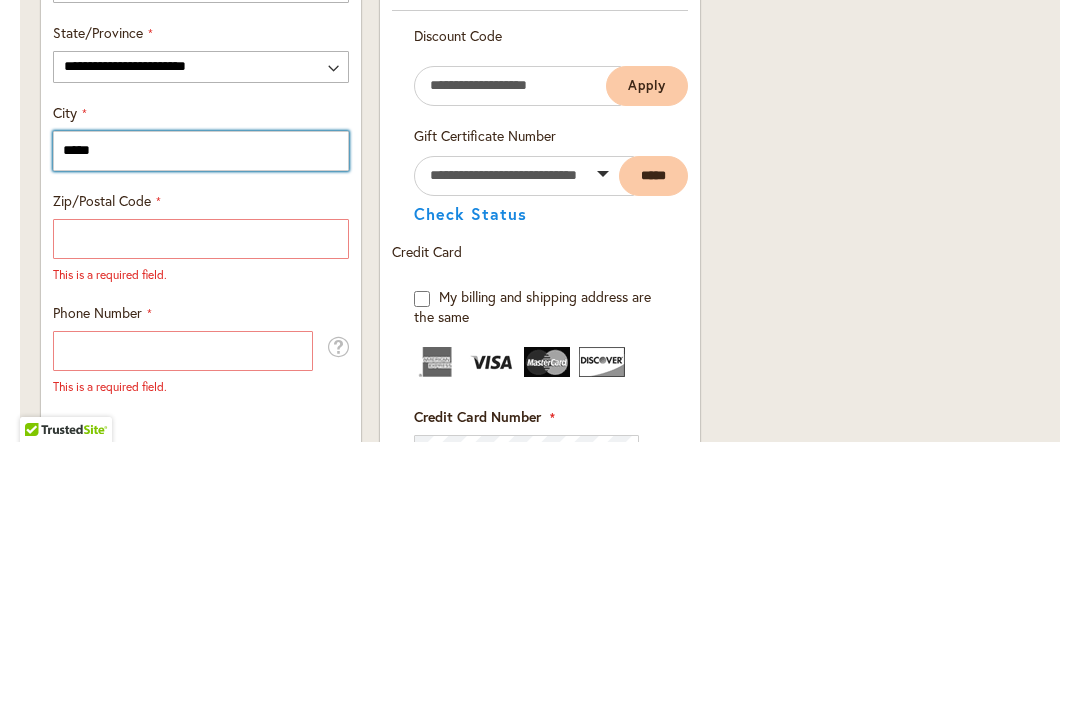 click on "*****" at bounding box center (201, 416) 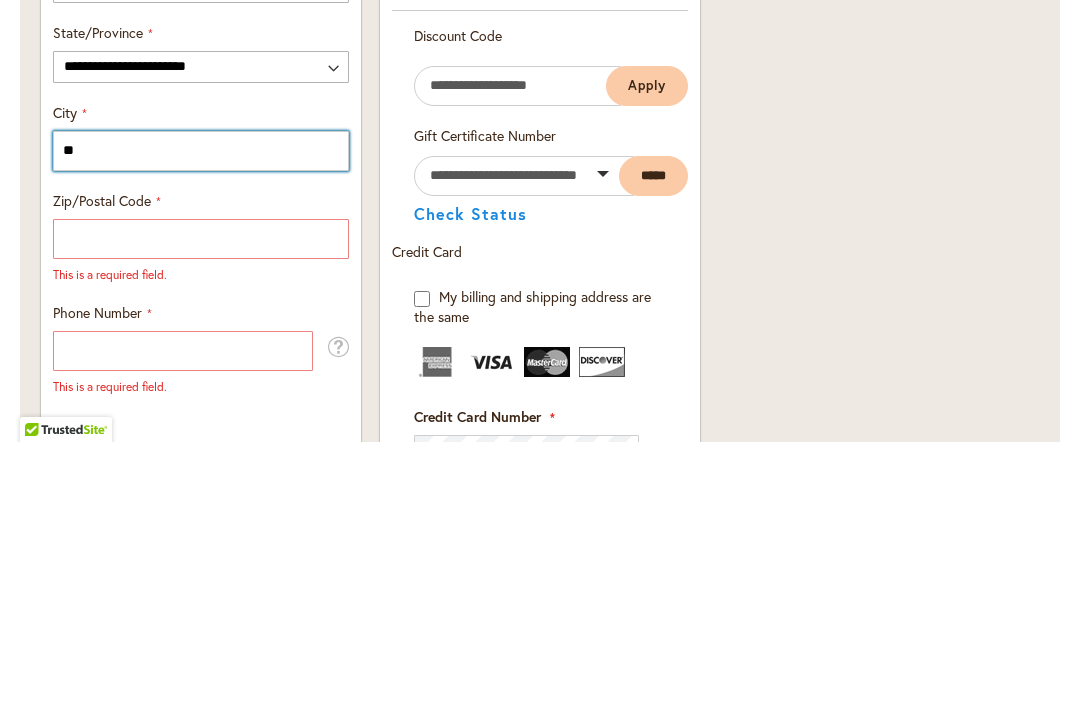 type on "*" 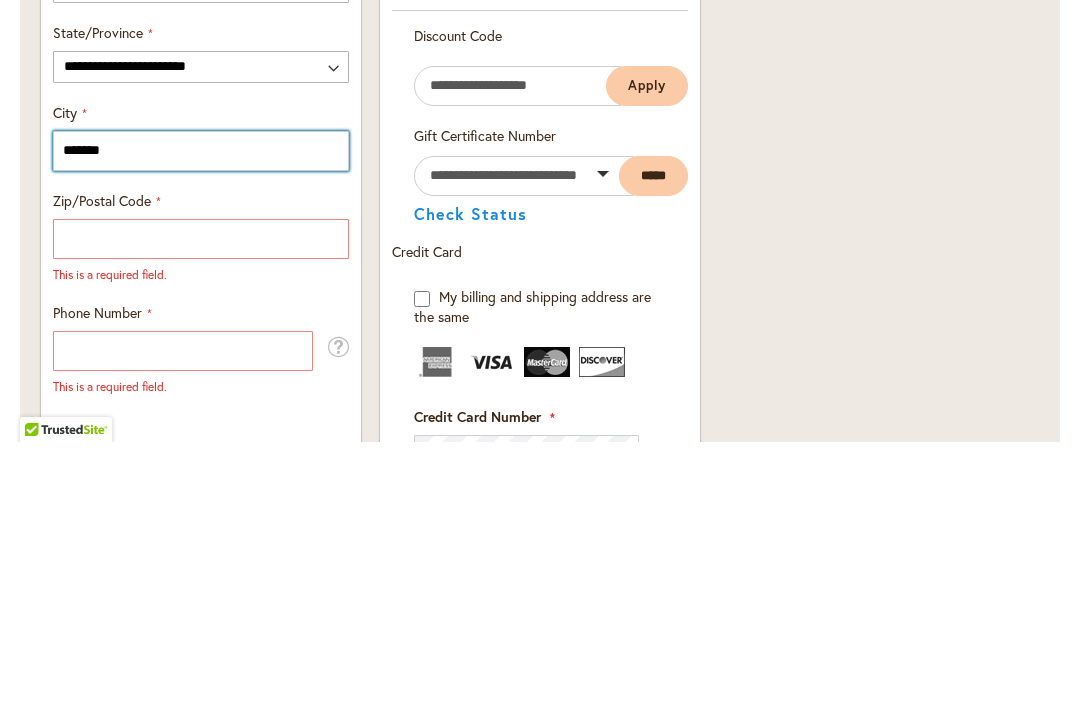 type on "******" 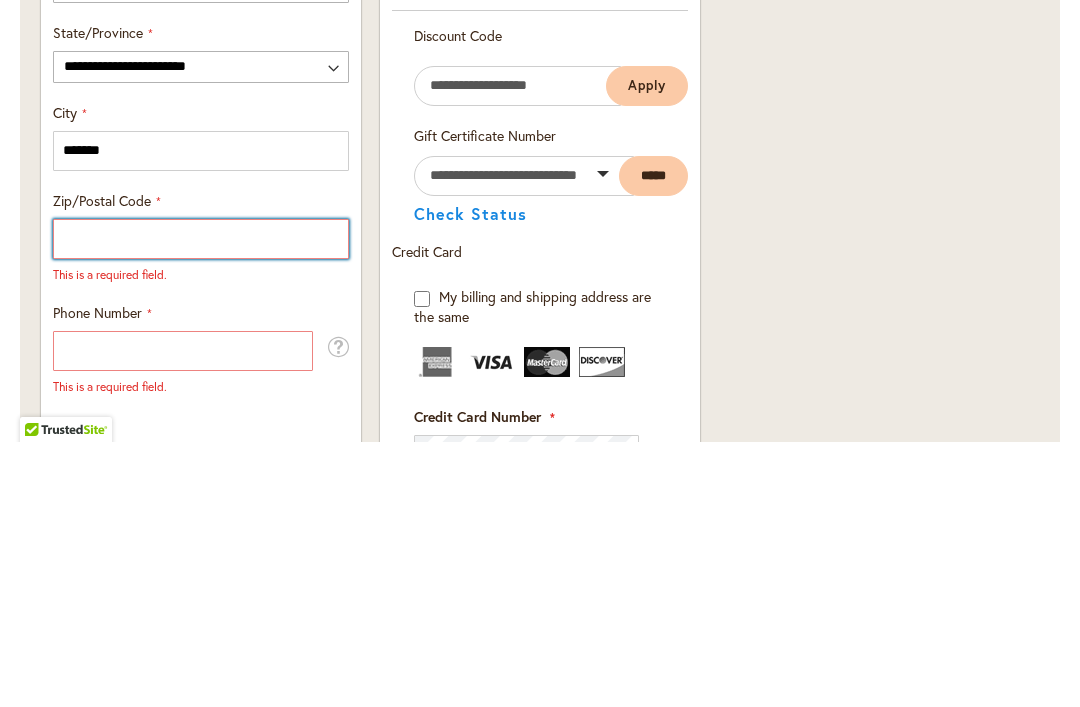 click on "Zip/Postal Code" at bounding box center [201, 504] 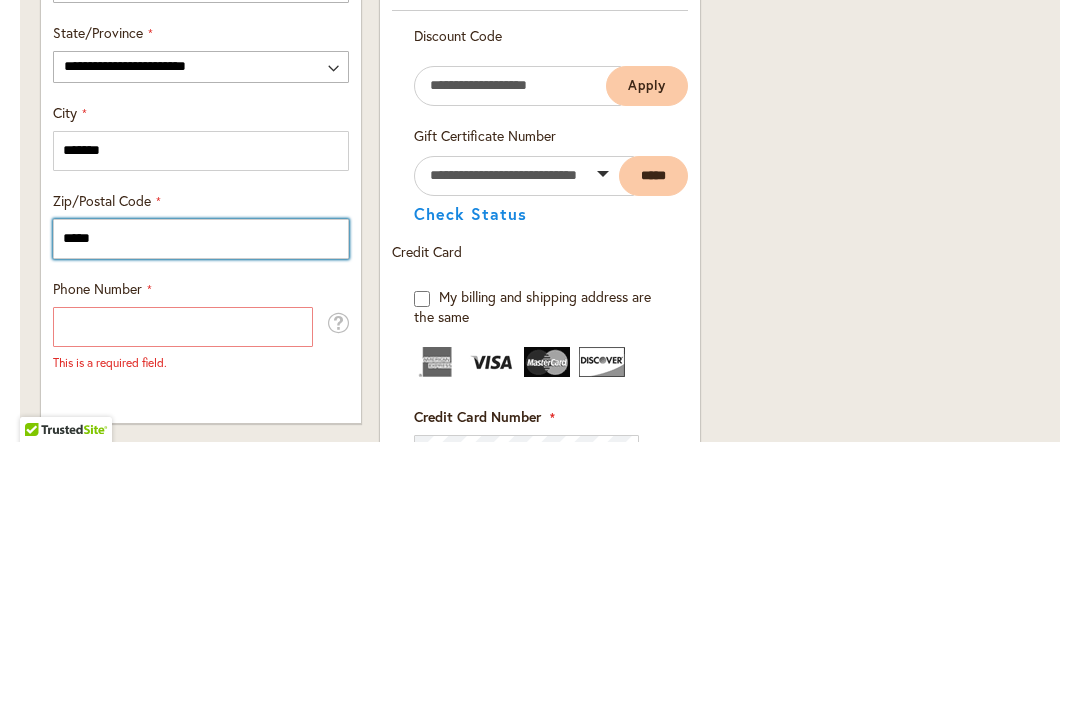 scroll, scrollTop: 1142, scrollLeft: 0, axis: vertical 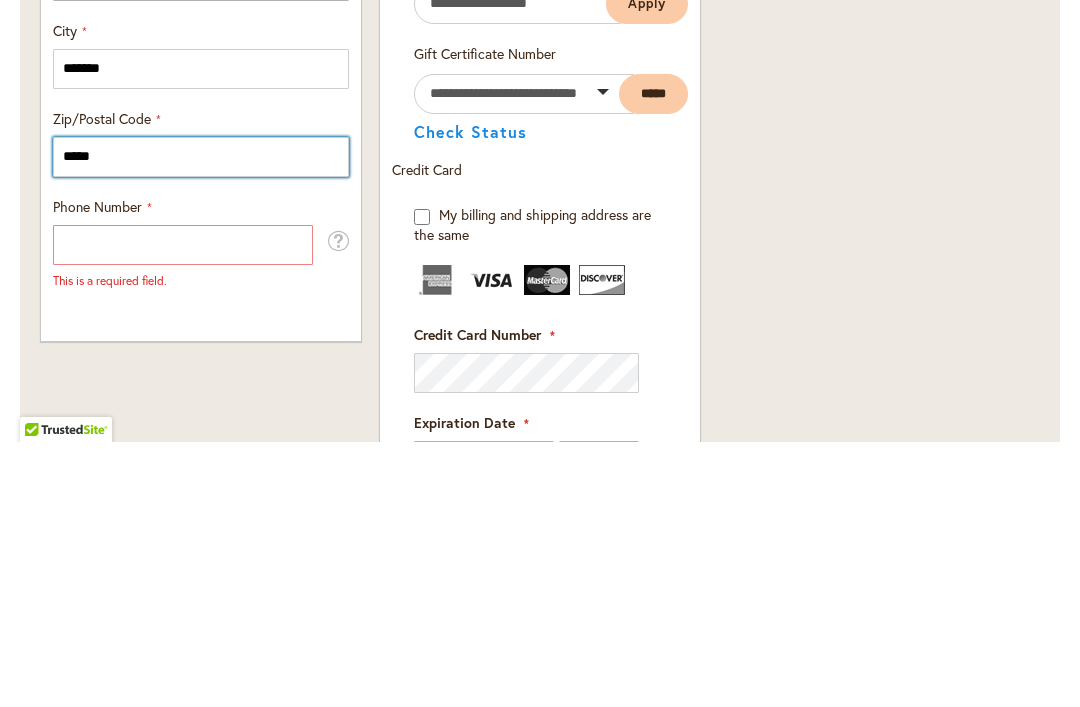 type on "*****" 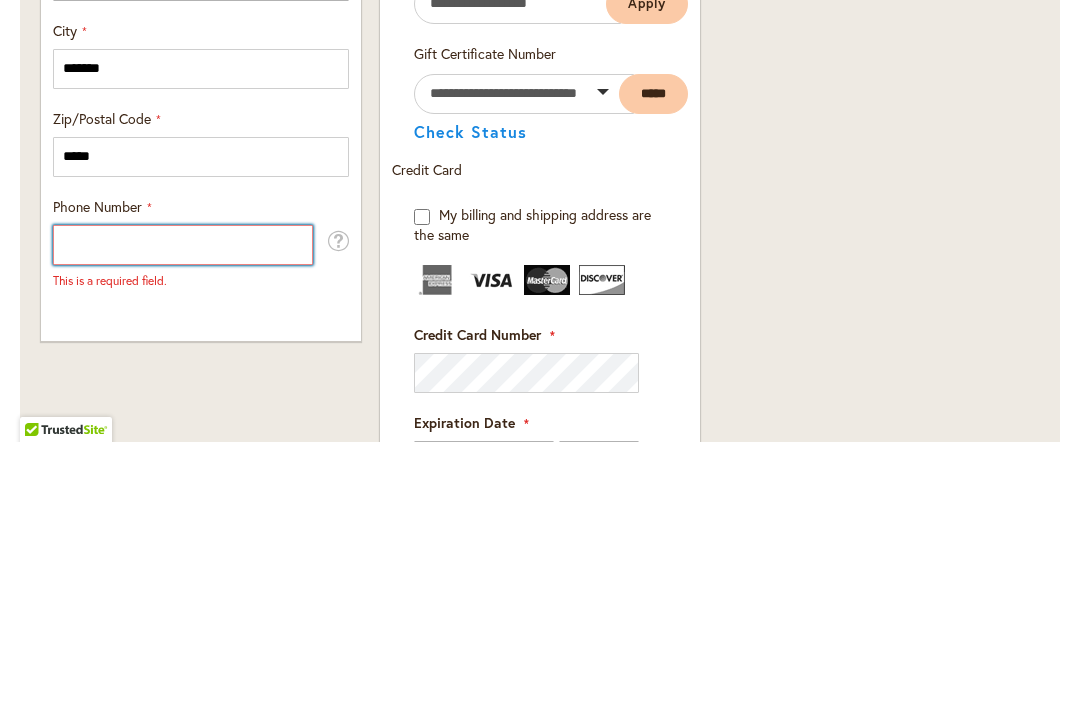 click on "Phone Number" at bounding box center (183, 510) 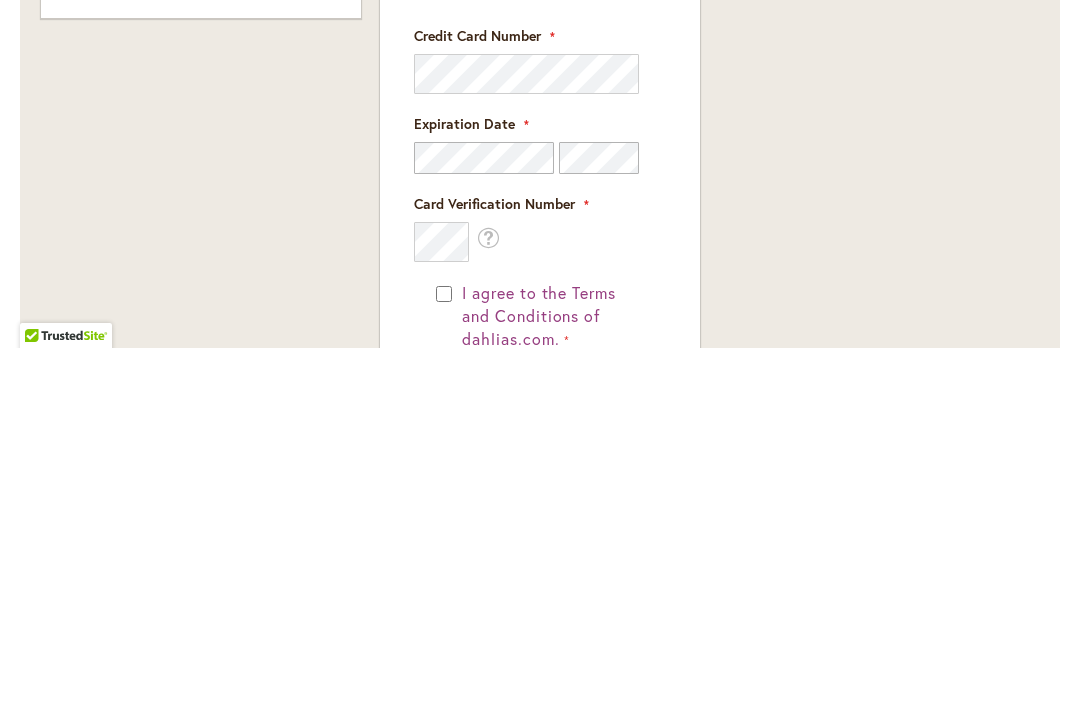 scroll, scrollTop: 1346, scrollLeft: 0, axis: vertical 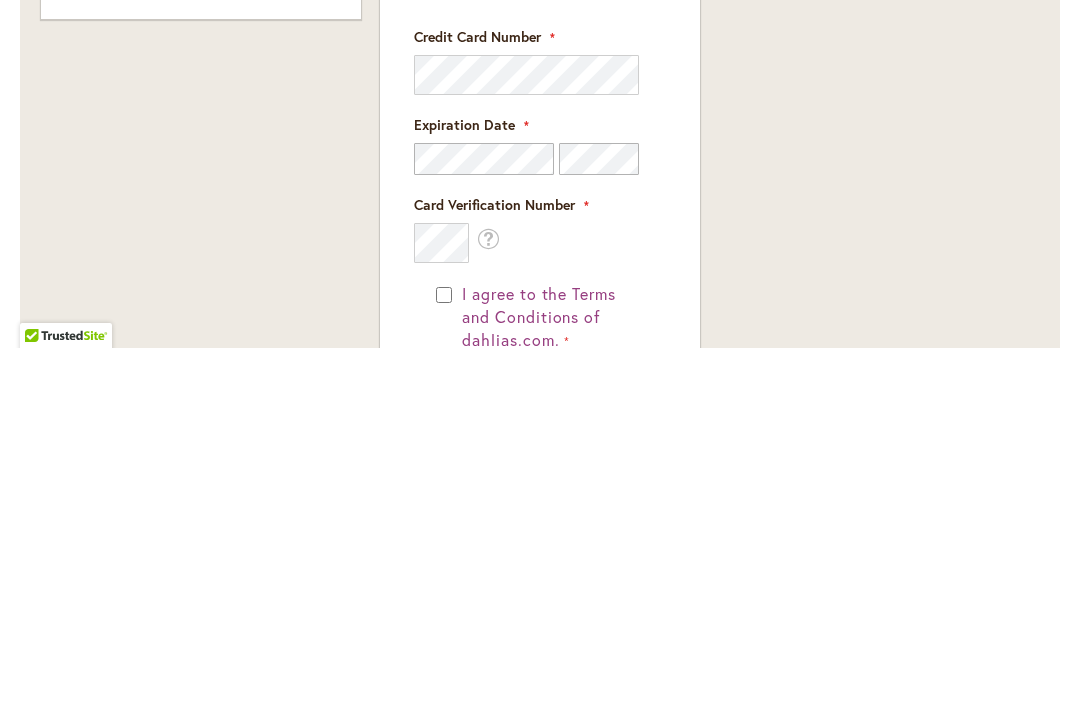 type on "**********" 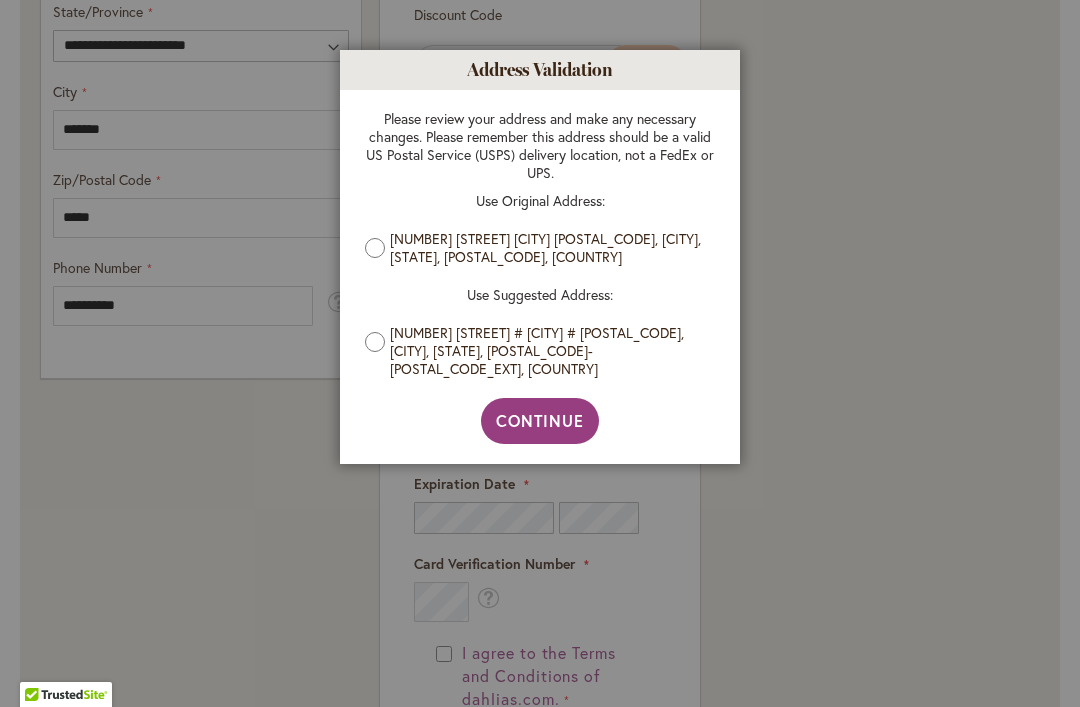 click on "Continue" at bounding box center (540, 420) 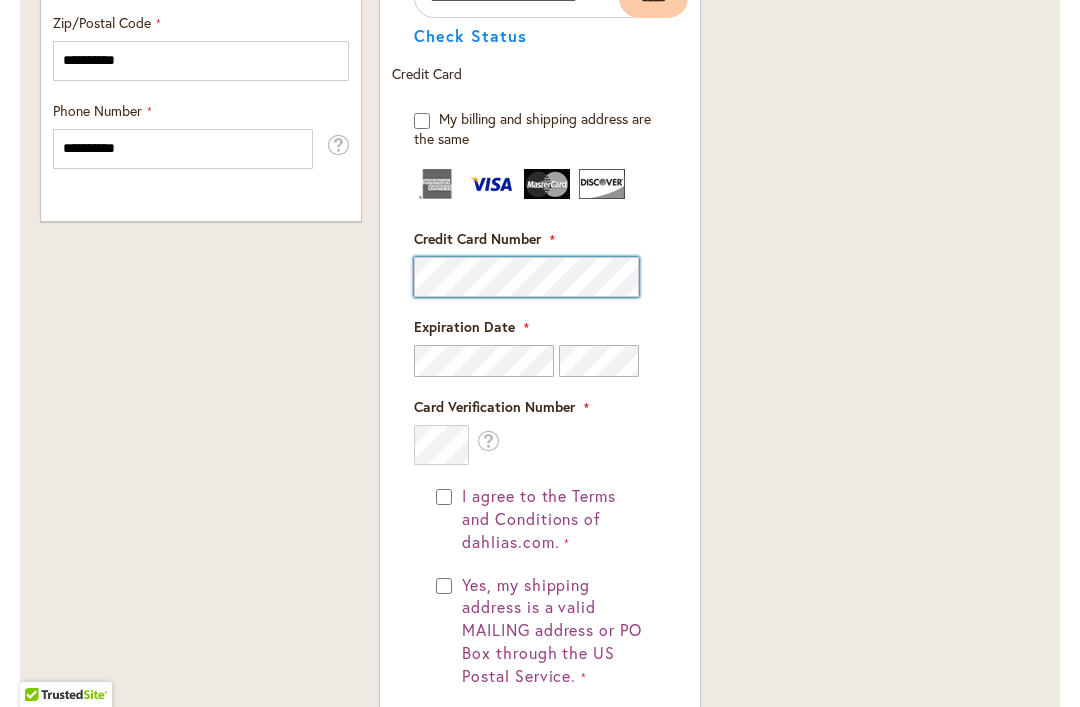 scroll, scrollTop: 1505, scrollLeft: 0, axis: vertical 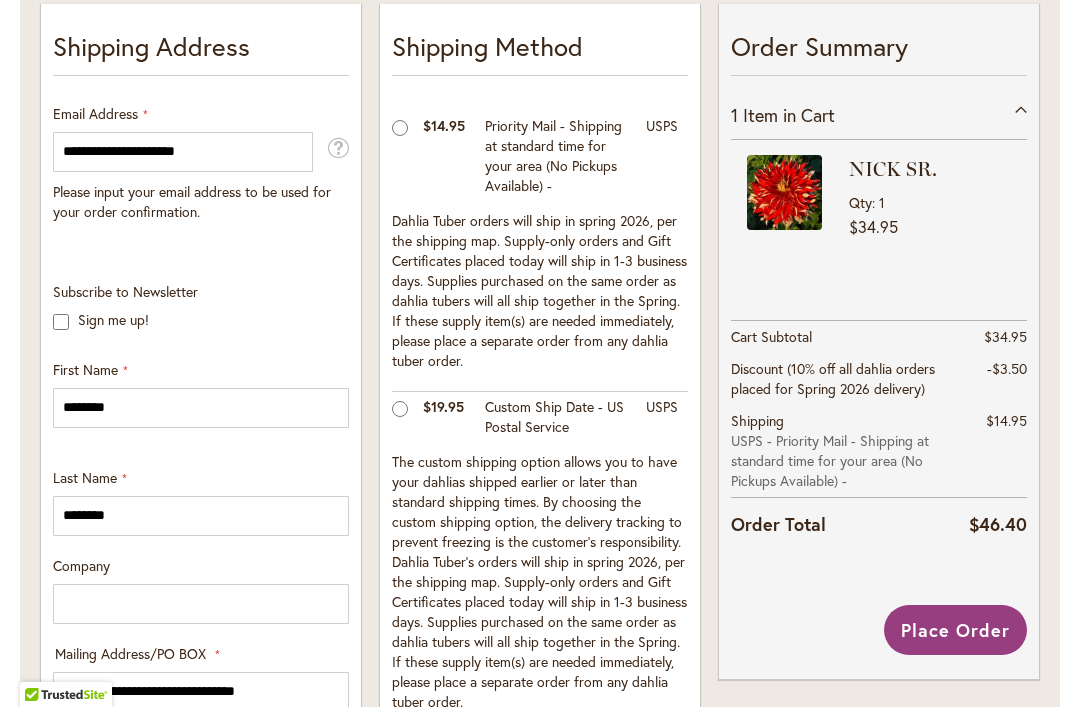 click on "Place Order" at bounding box center [955, 630] 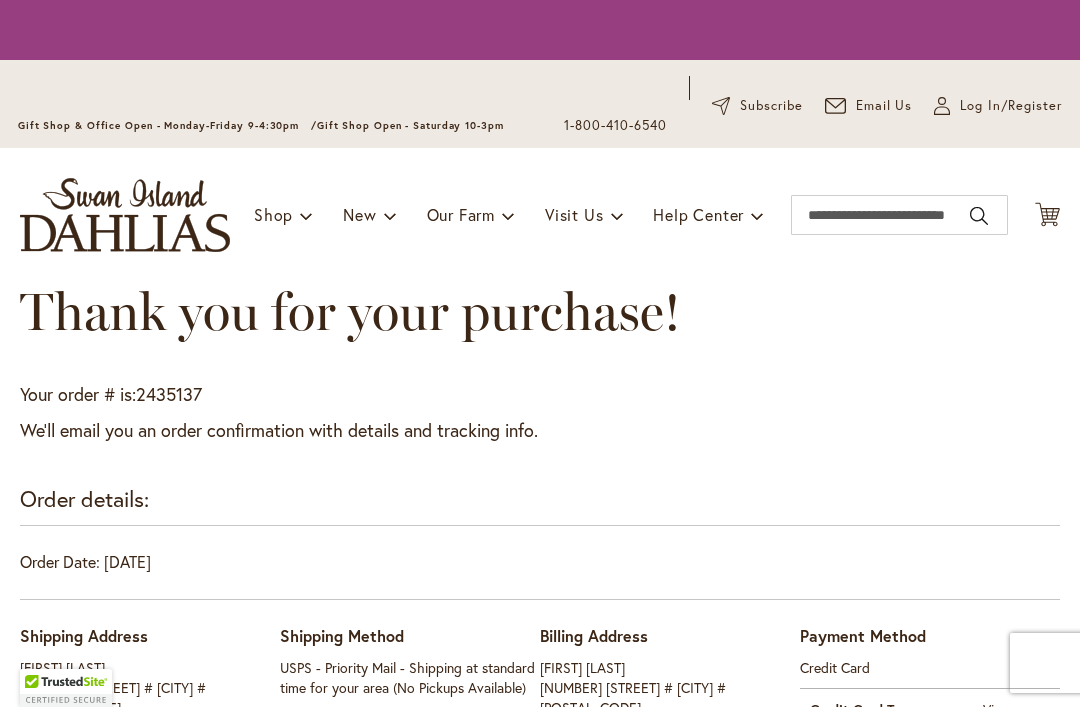 scroll, scrollTop: 0, scrollLeft: 0, axis: both 